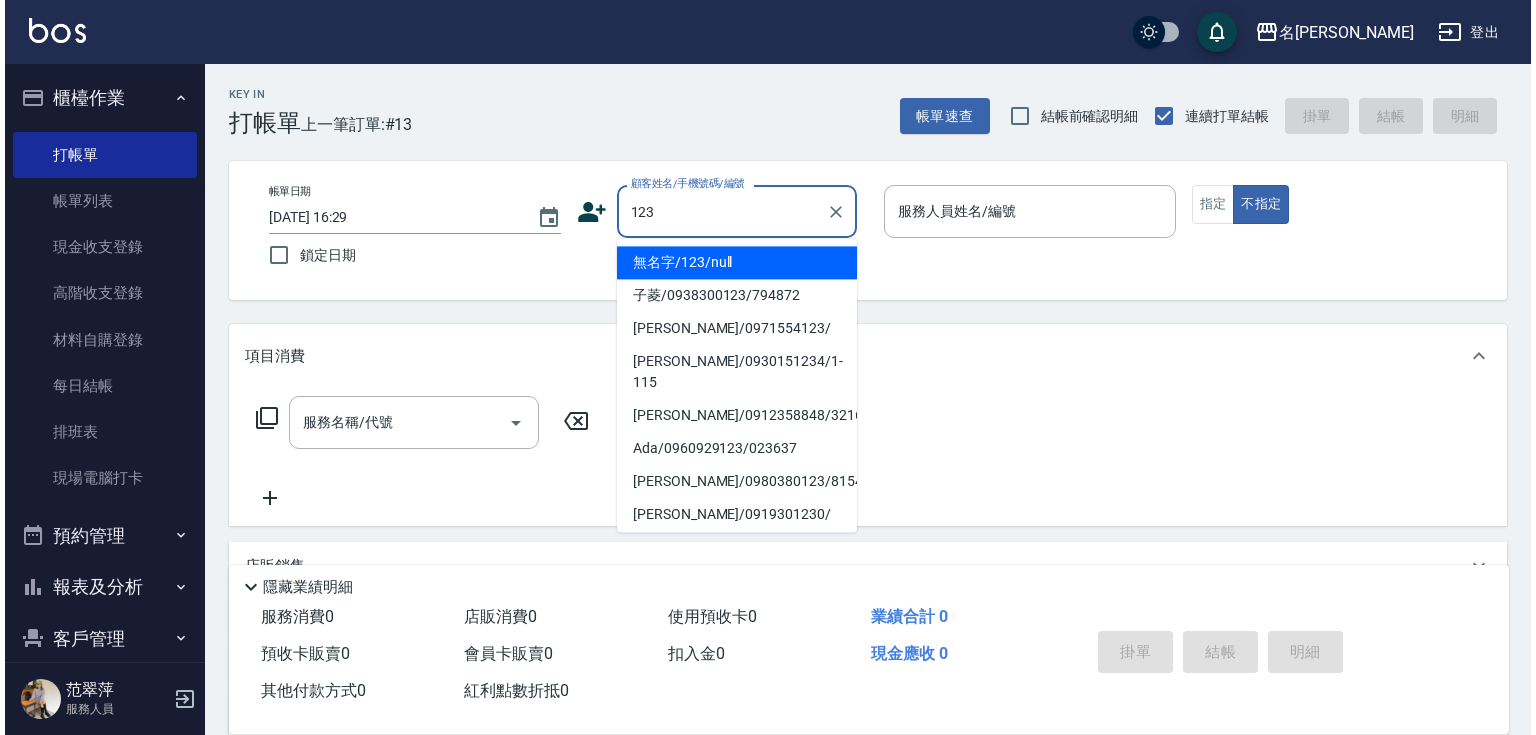 scroll, scrollTop: 0, scrollLeft: 0, axis: both 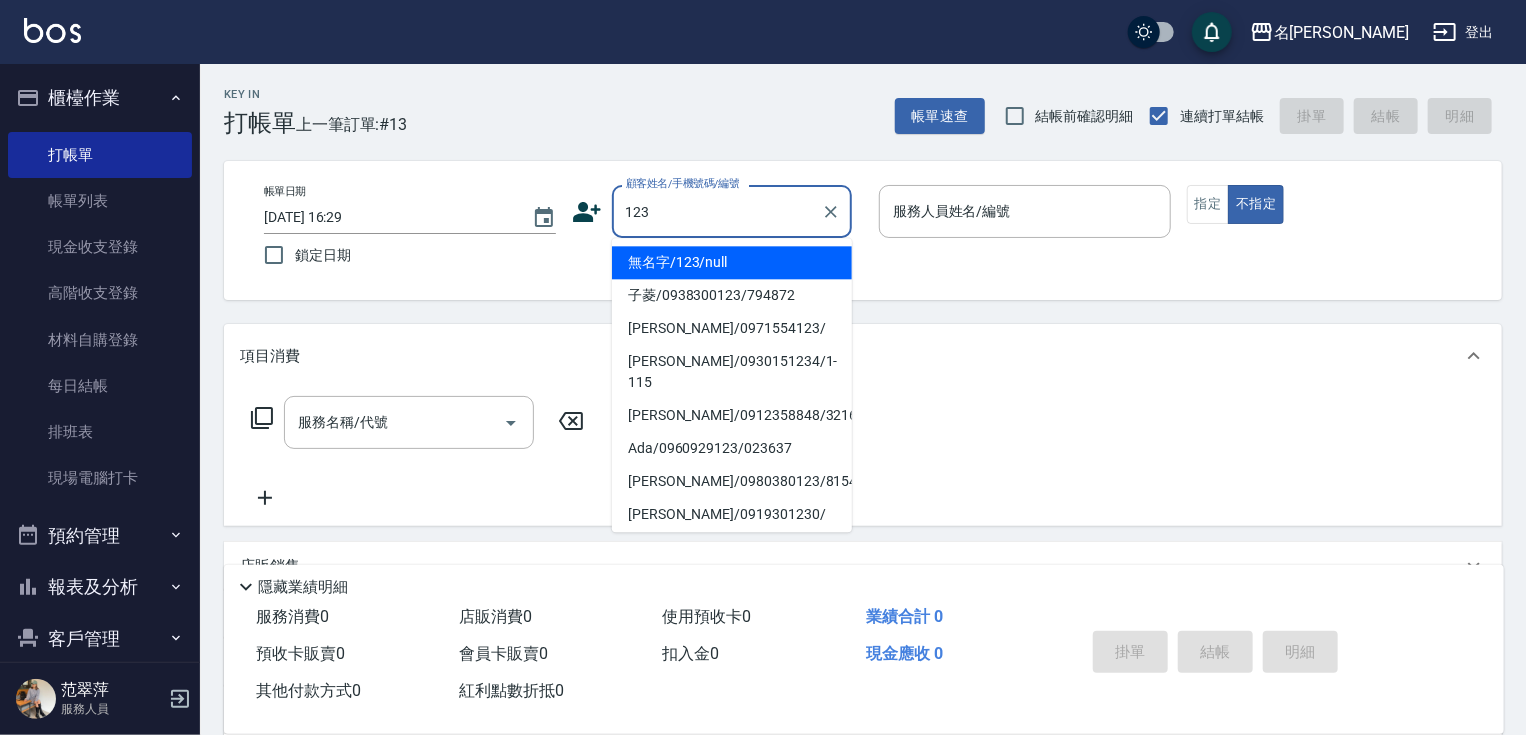 click on "無名字/123/null" at bounding box center (732, 262) 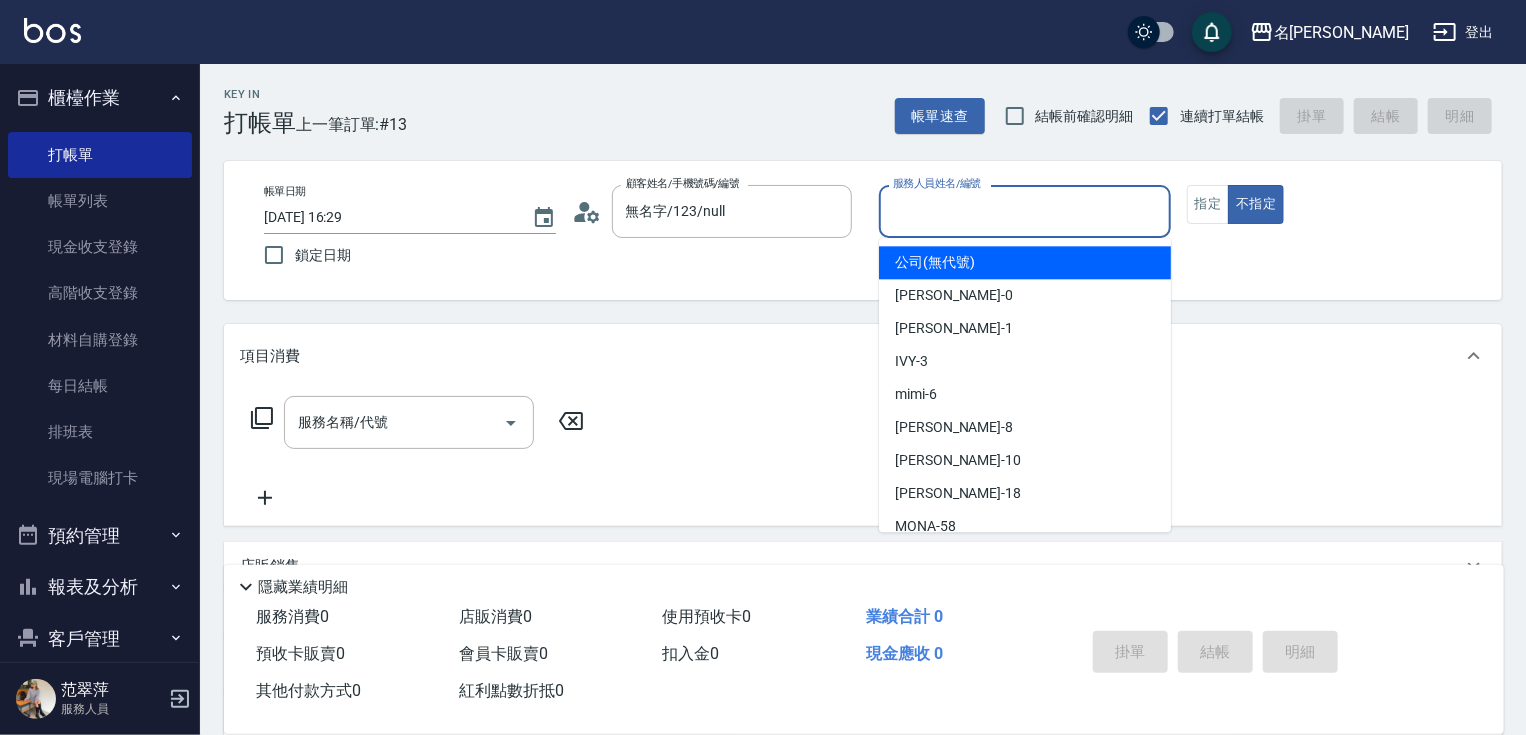 click on "服務人員姓名/編號" at bounding box center (1025, 211) 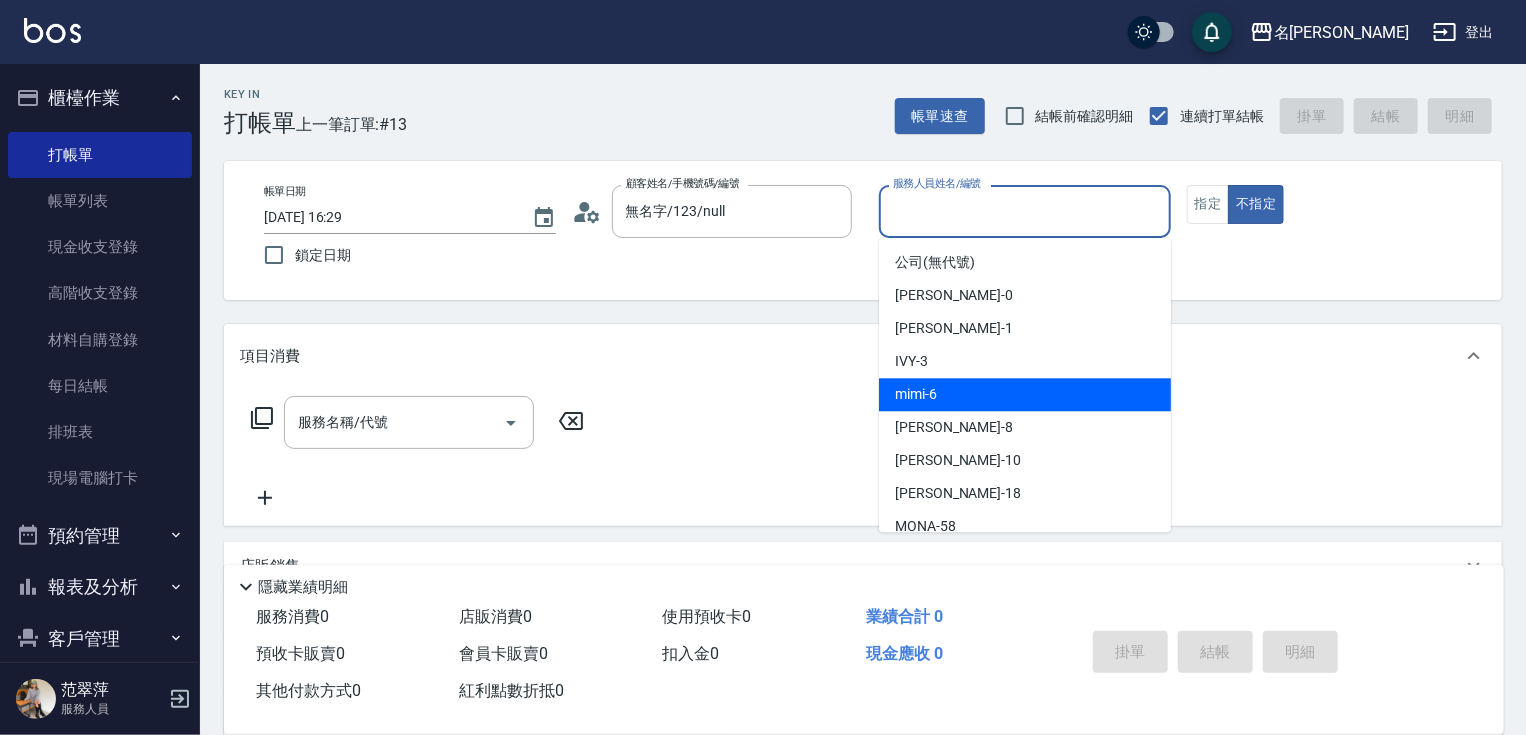 click on "mimi -6" at bounding box center [916, 394] 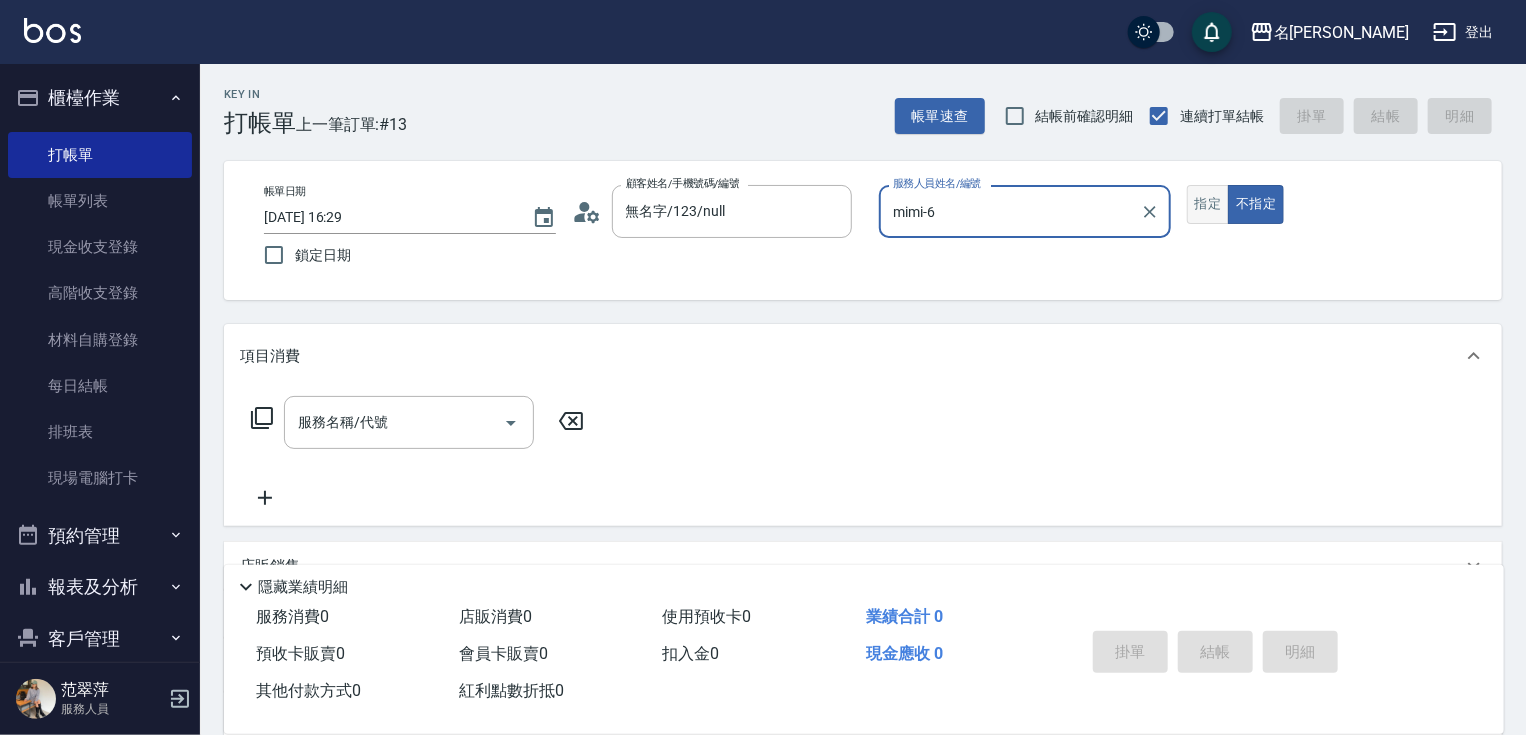 click on "指定" at bounding box center [1208, 204] 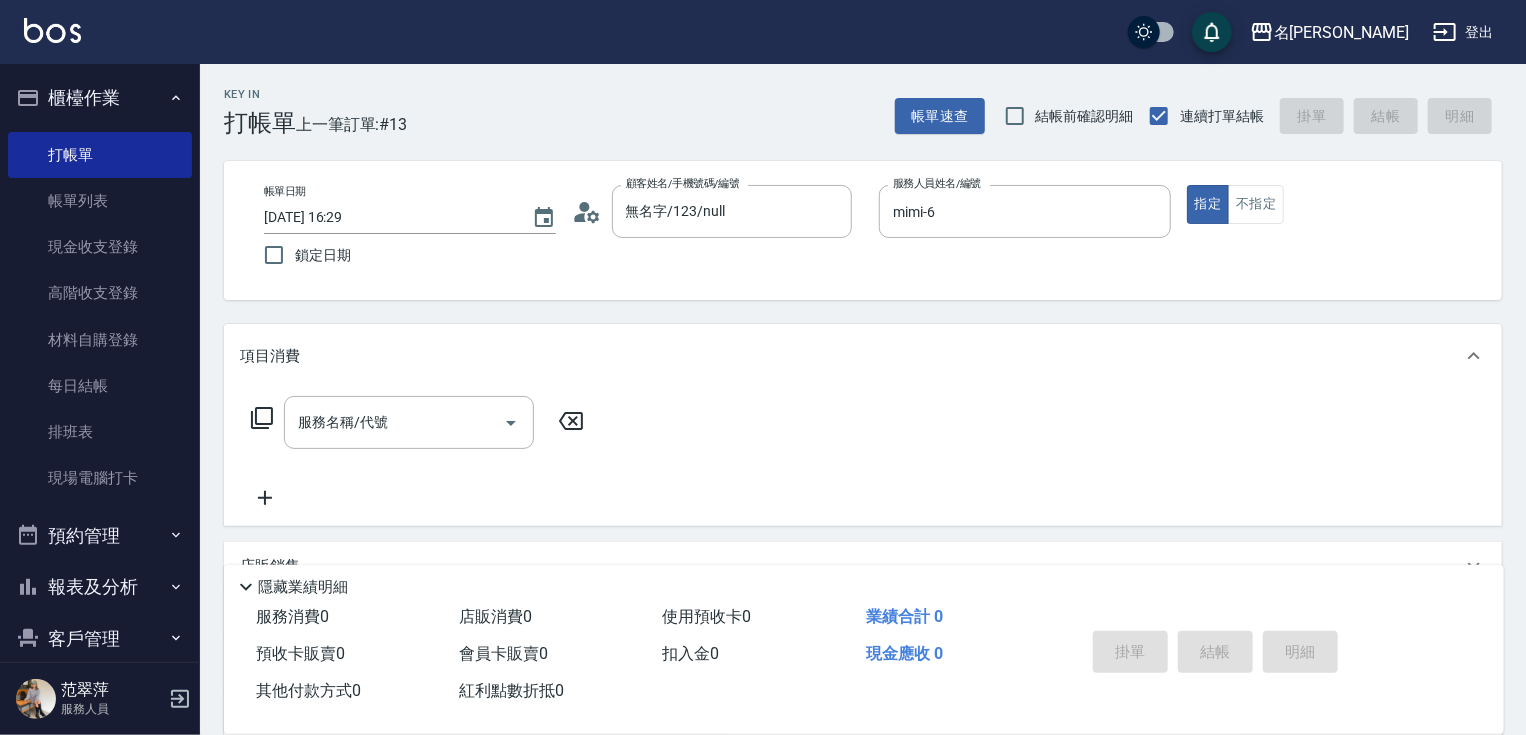 click 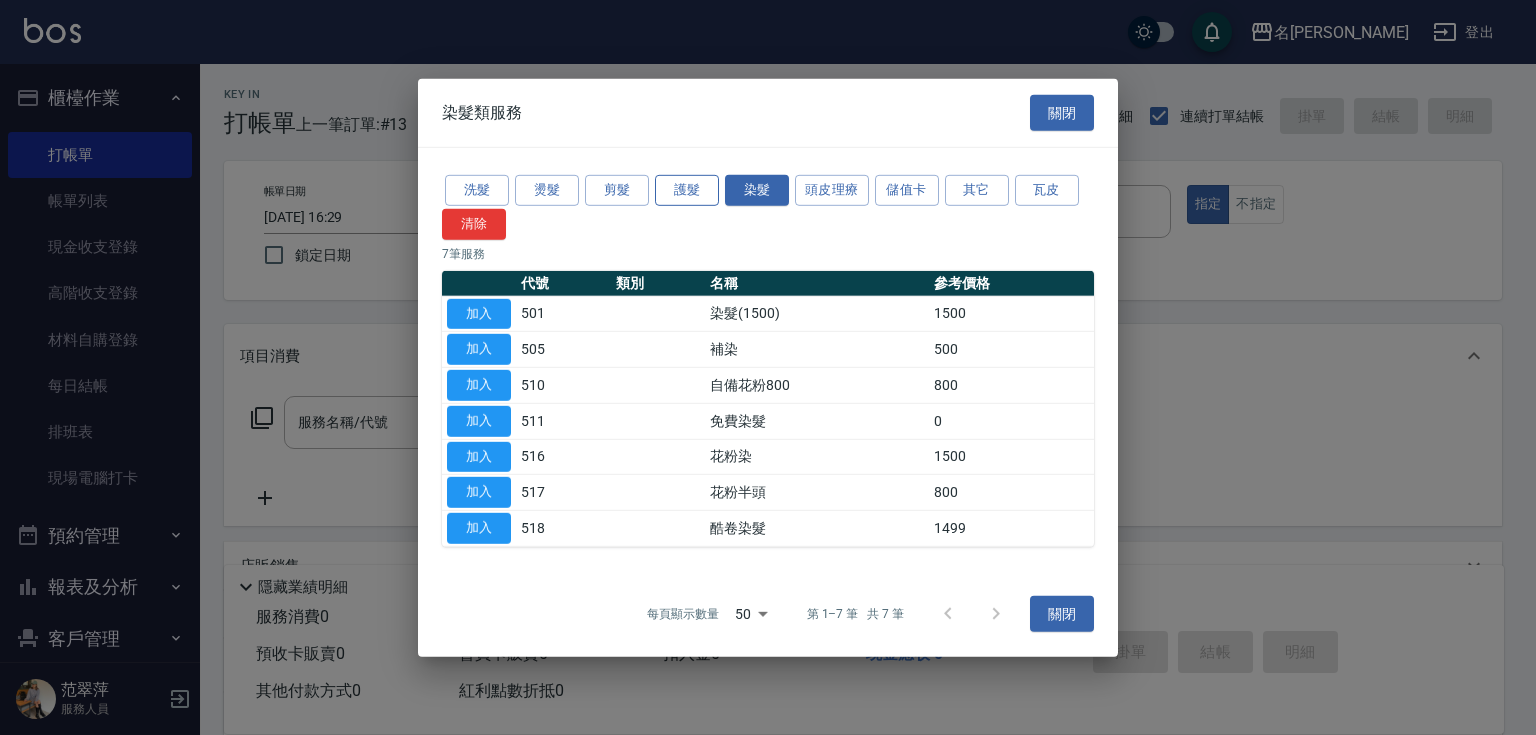 click on "護髮" at bounding box center (687, 190) 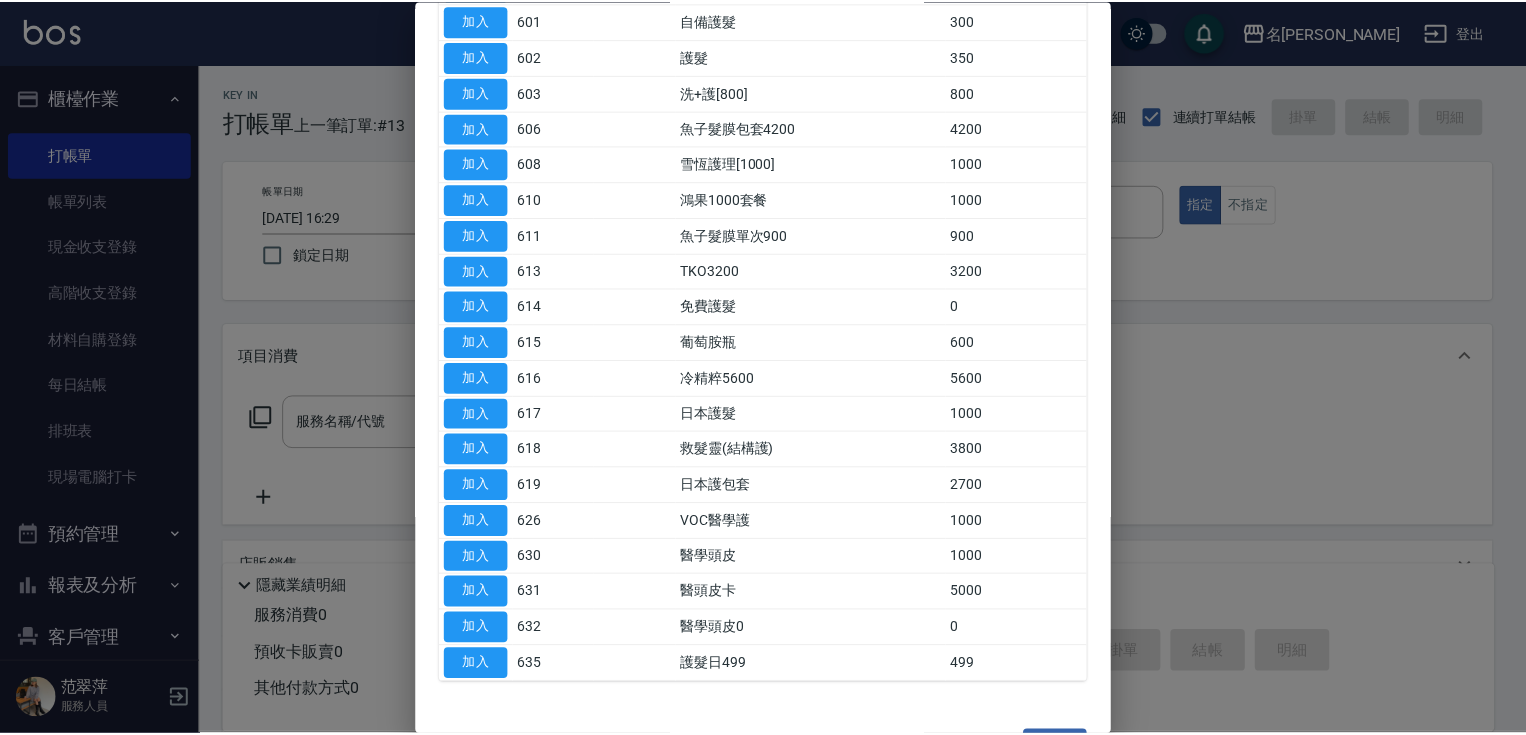 scroll, scrollTop: 303, scrollLeft: 0, axis: vertical 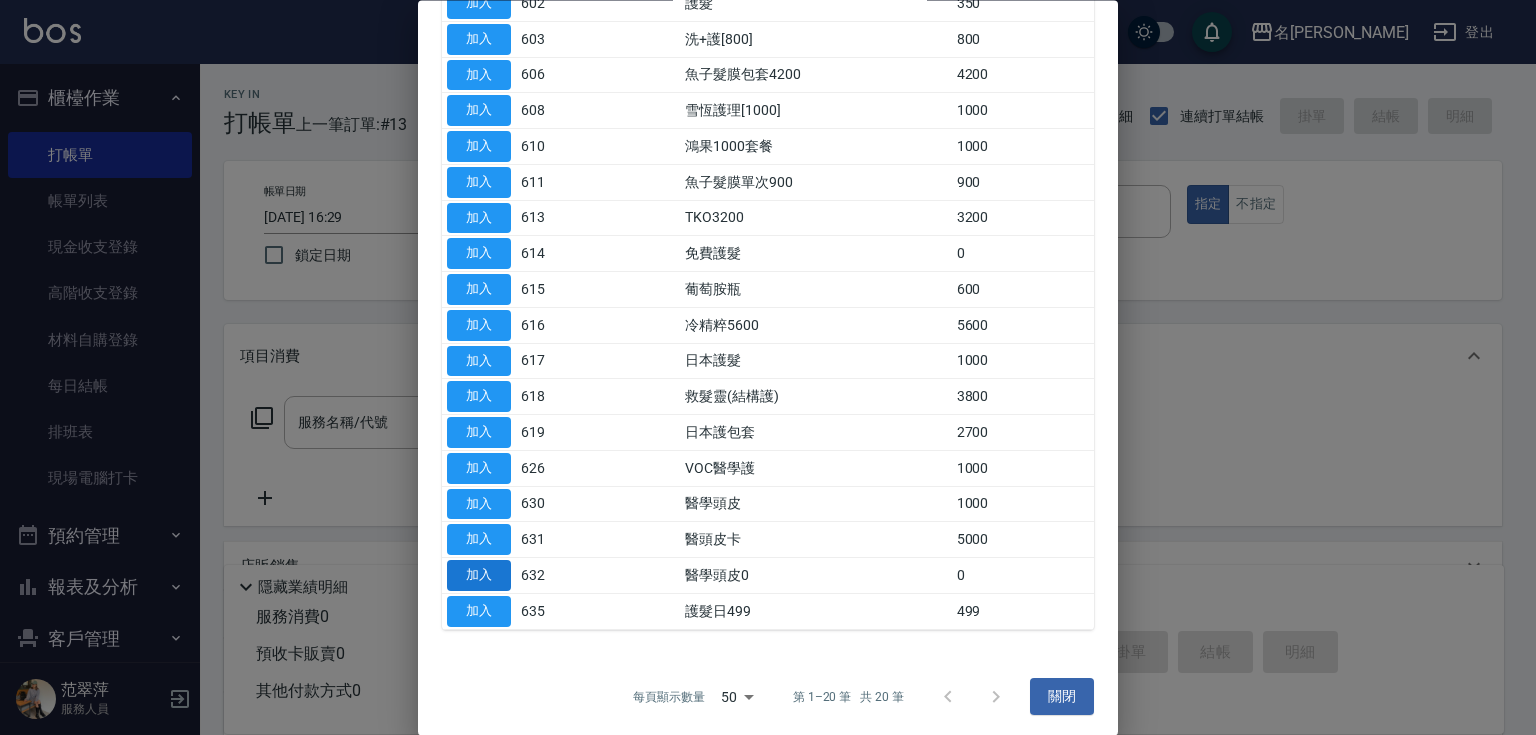 click on "加入" at bounding box center (479, 576) 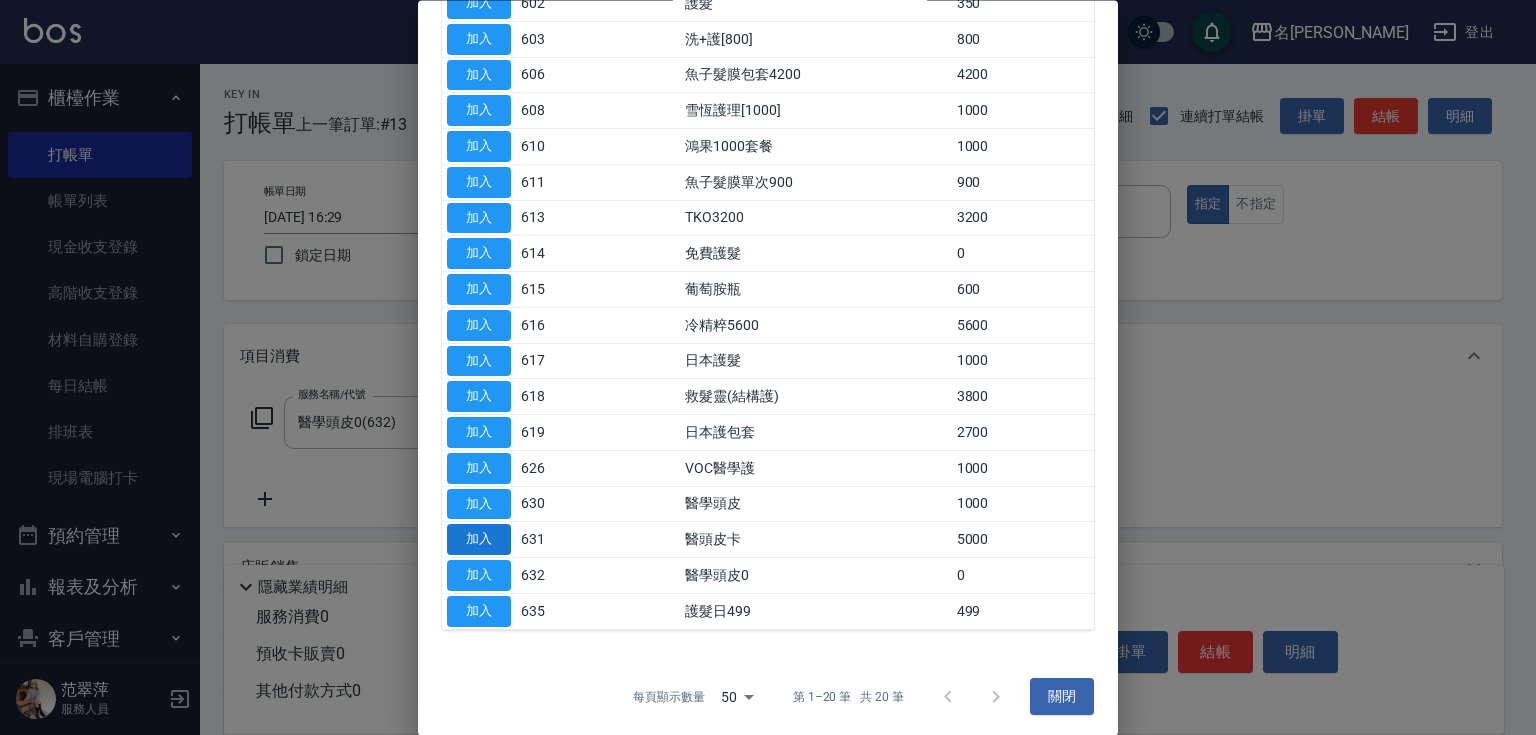type on "醫學頭皮0(632)" 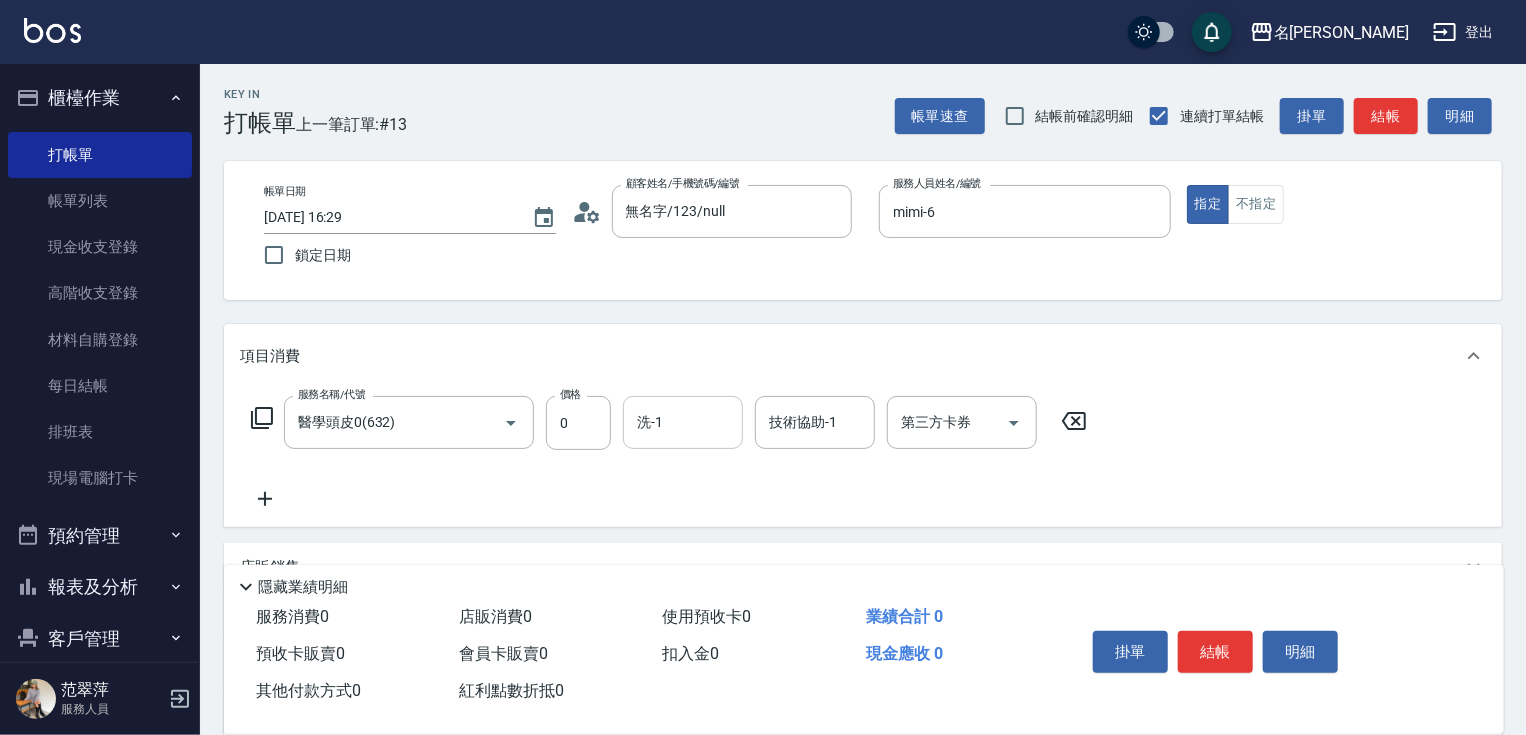 click on "洗-1" at bounding box center (683, 422) 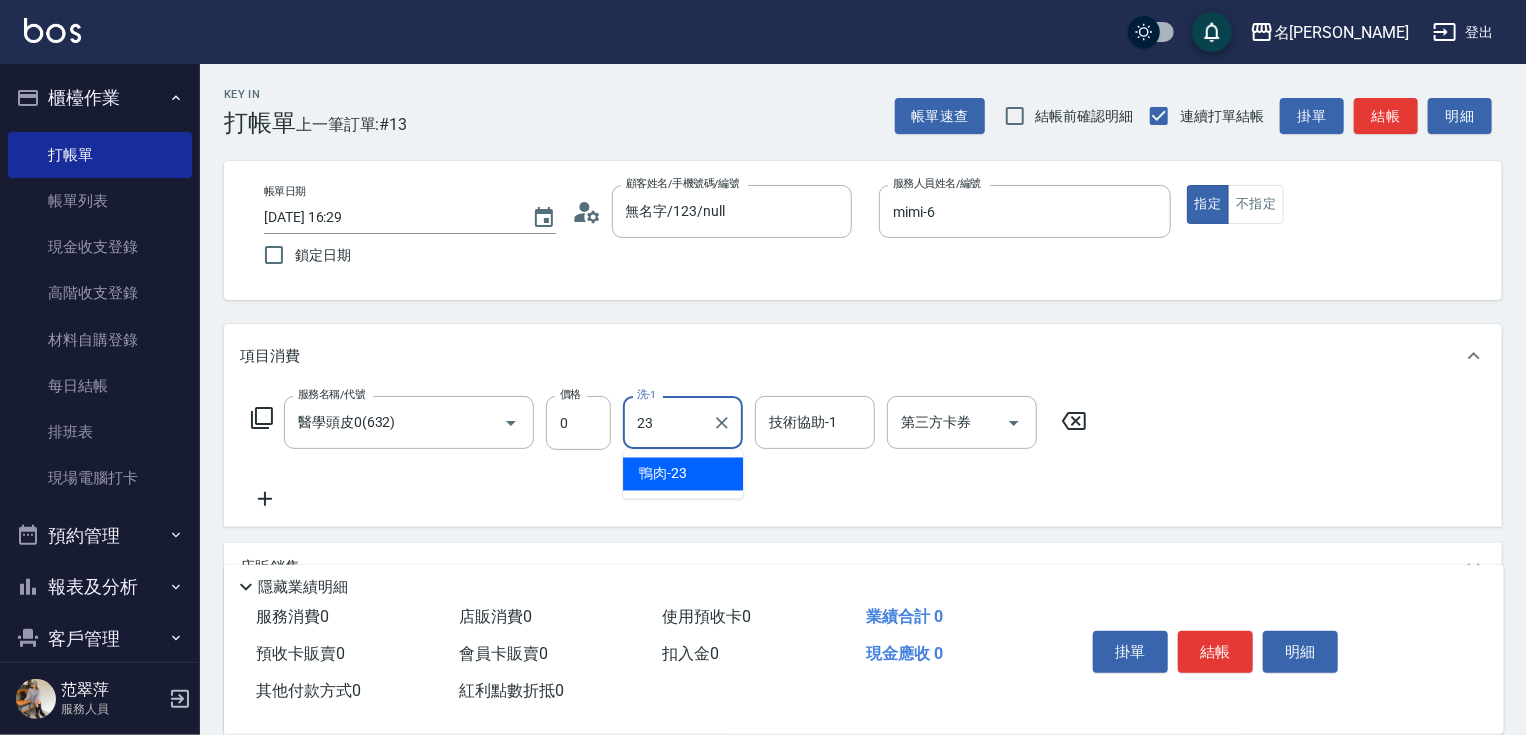 type on "鴨肉-23" 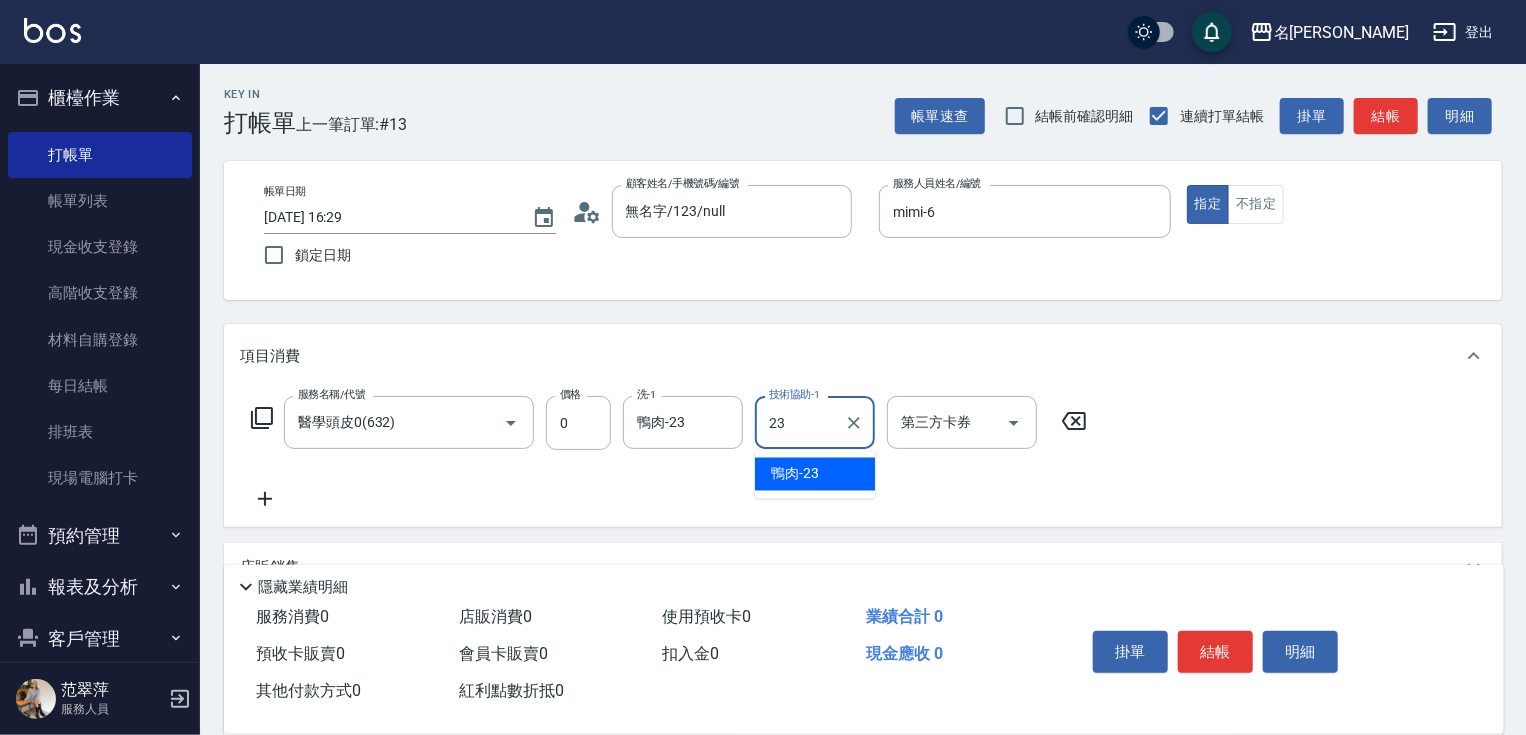 type on "鴨肉-23" 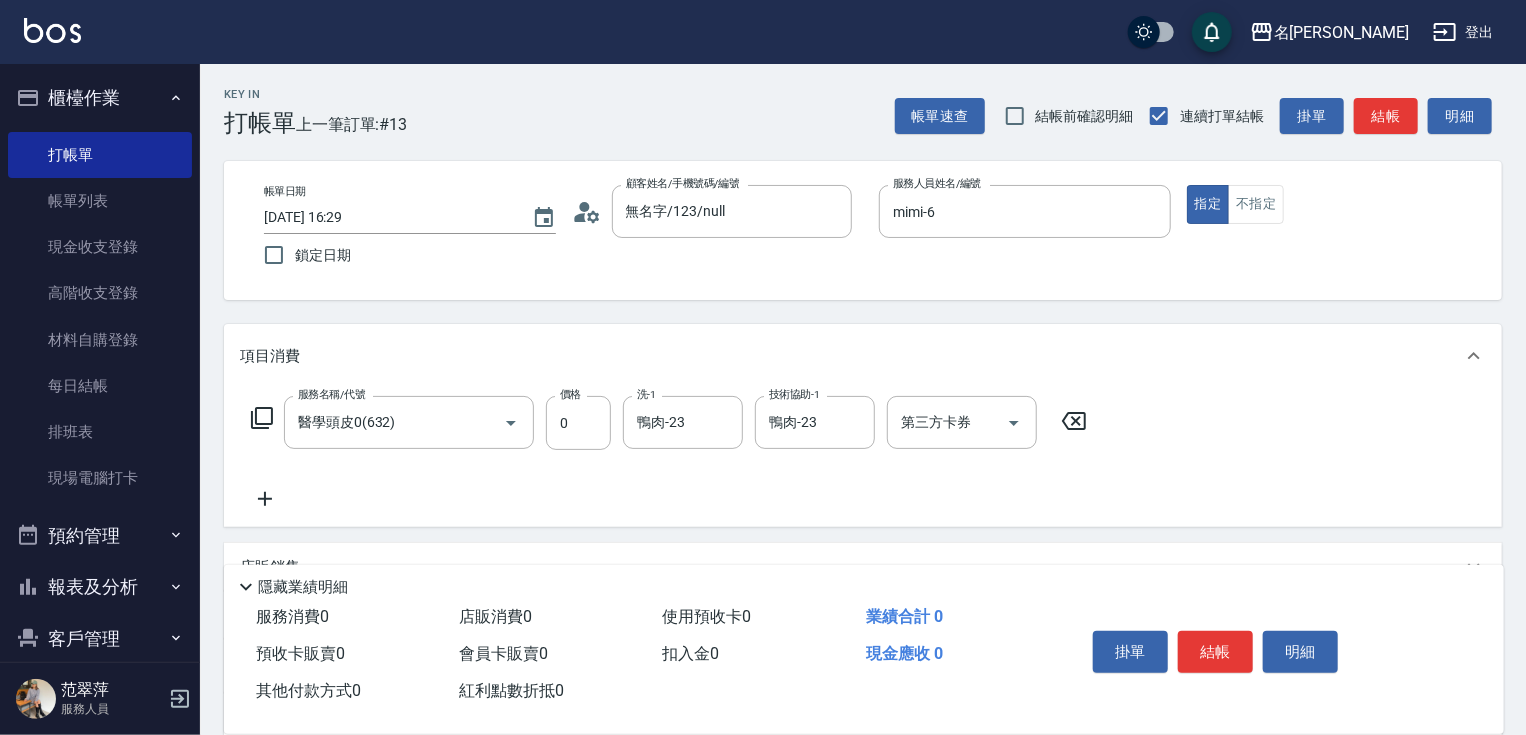 click 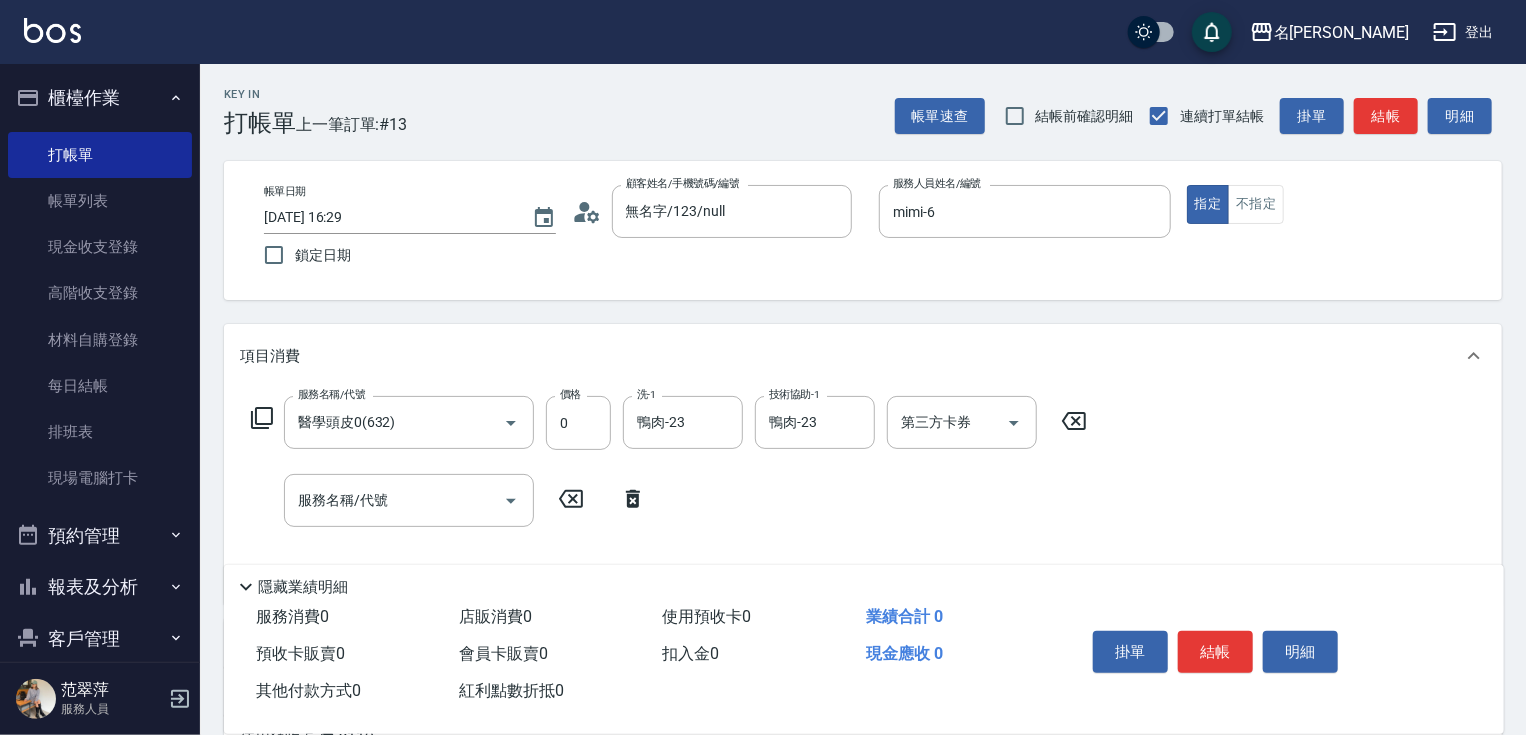 click 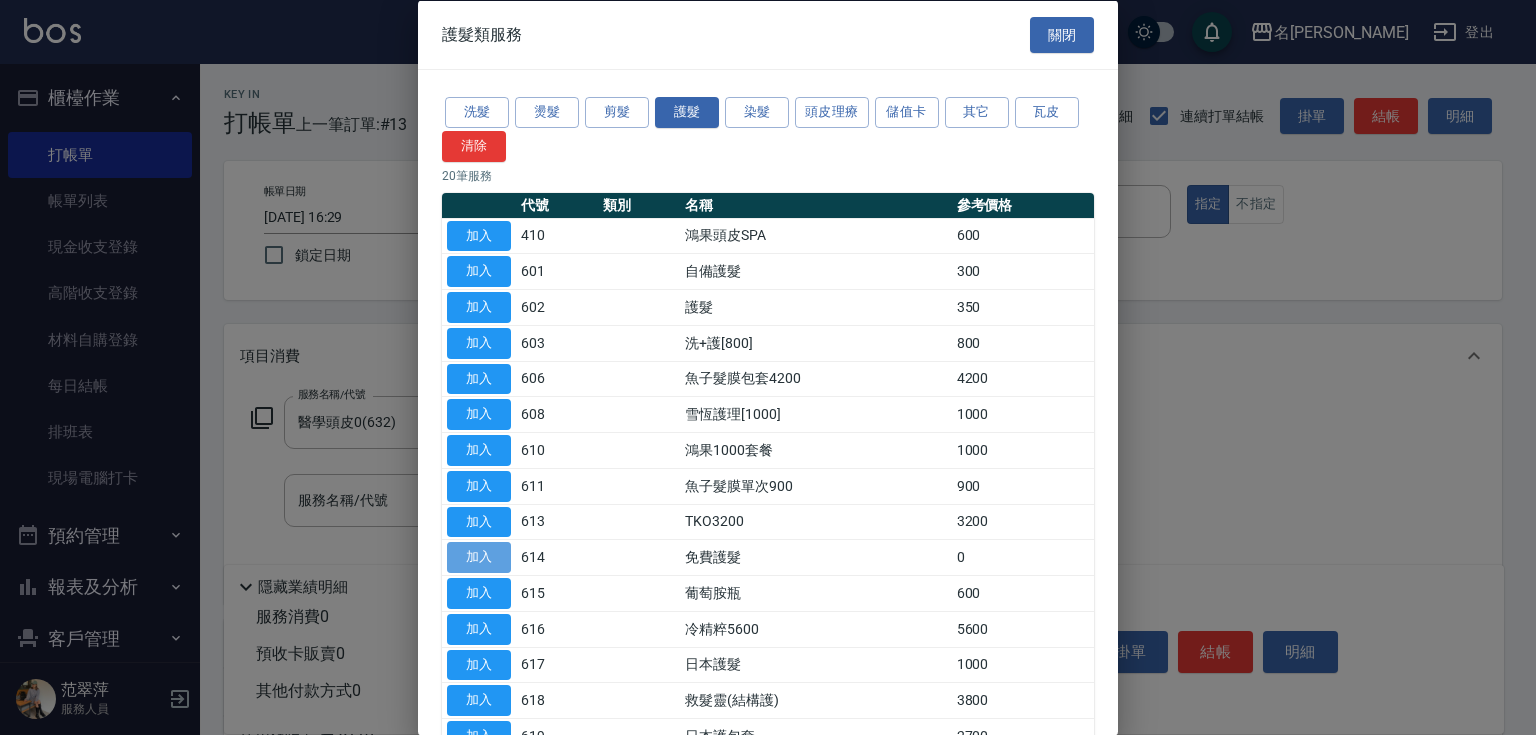 click on "加入" at bounding box center [479, 557] 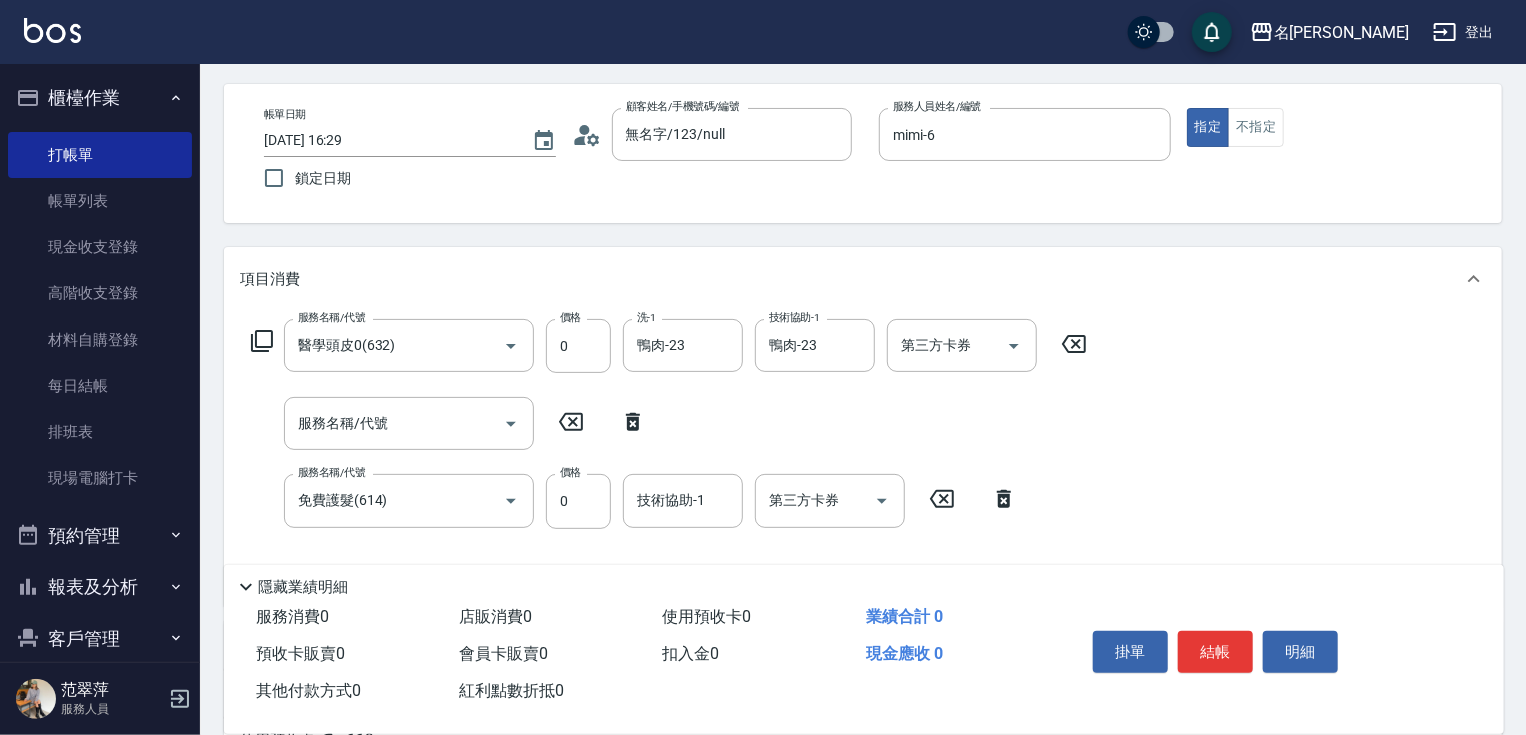 scroll, scrollTop: 80, scrollLeft: 0, axis: vertical 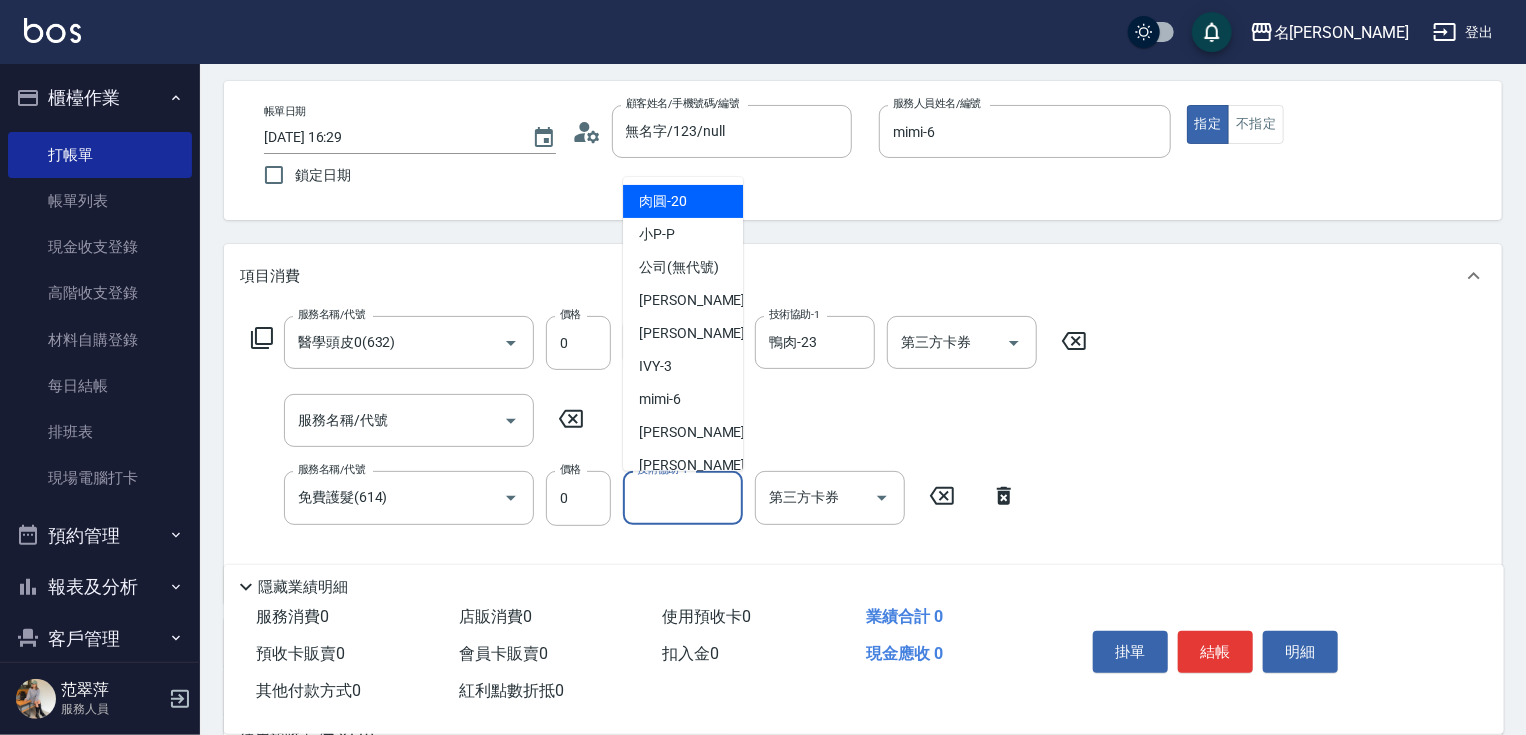 click on "技術協助-1 技術協助-1" at bounding box center (683, 497) 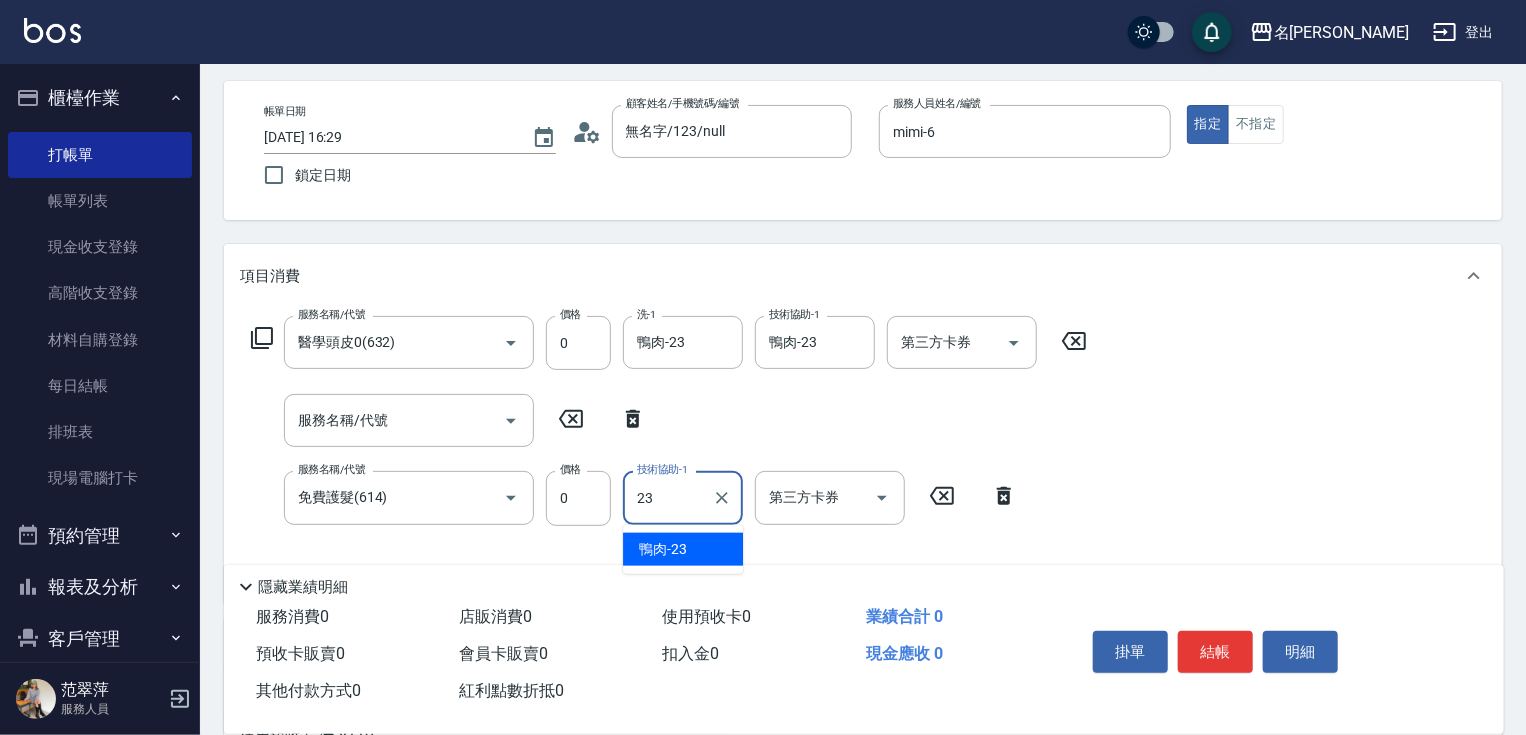 type on "鴨肉-23" 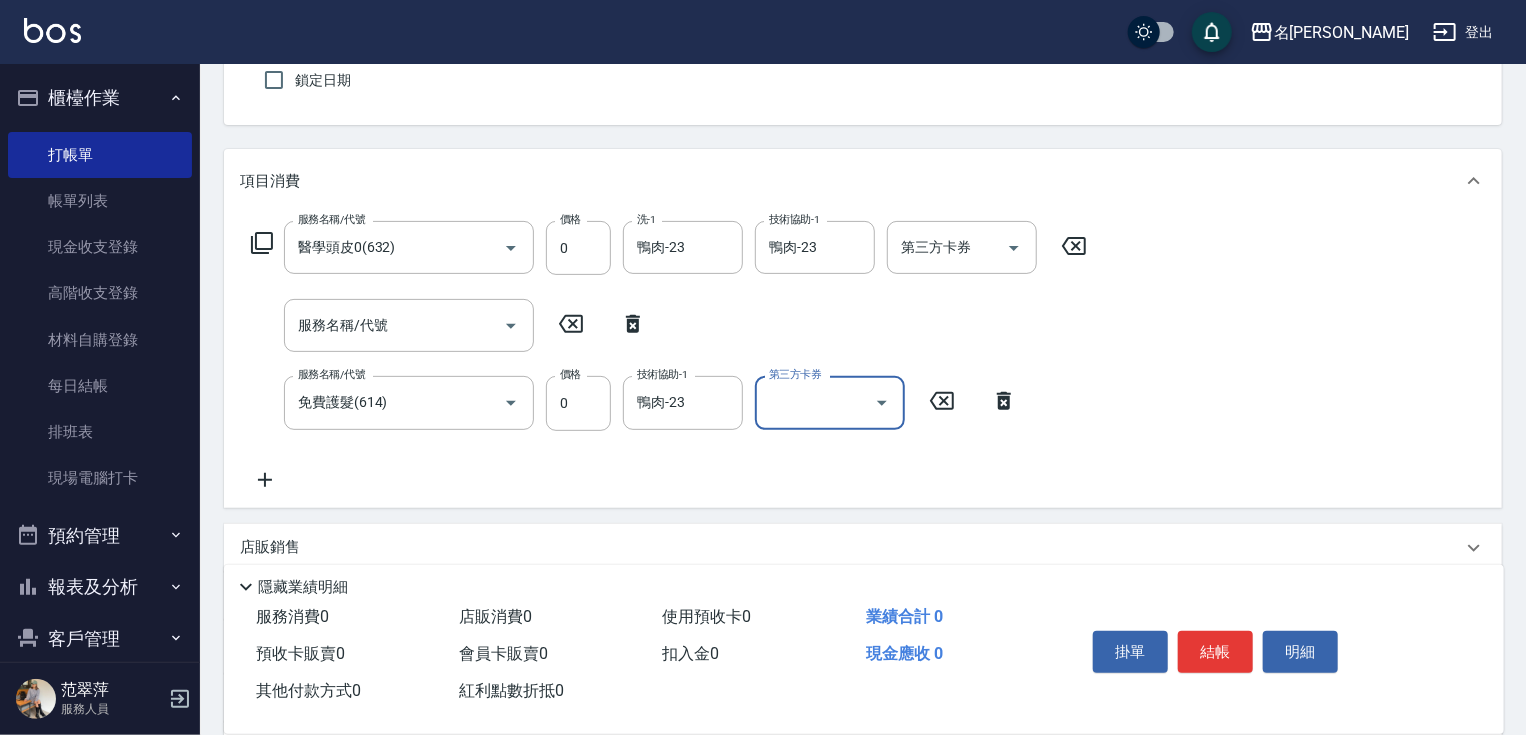 scroll, scrollTop: 399, scrollLeft: 0, axis: vertical 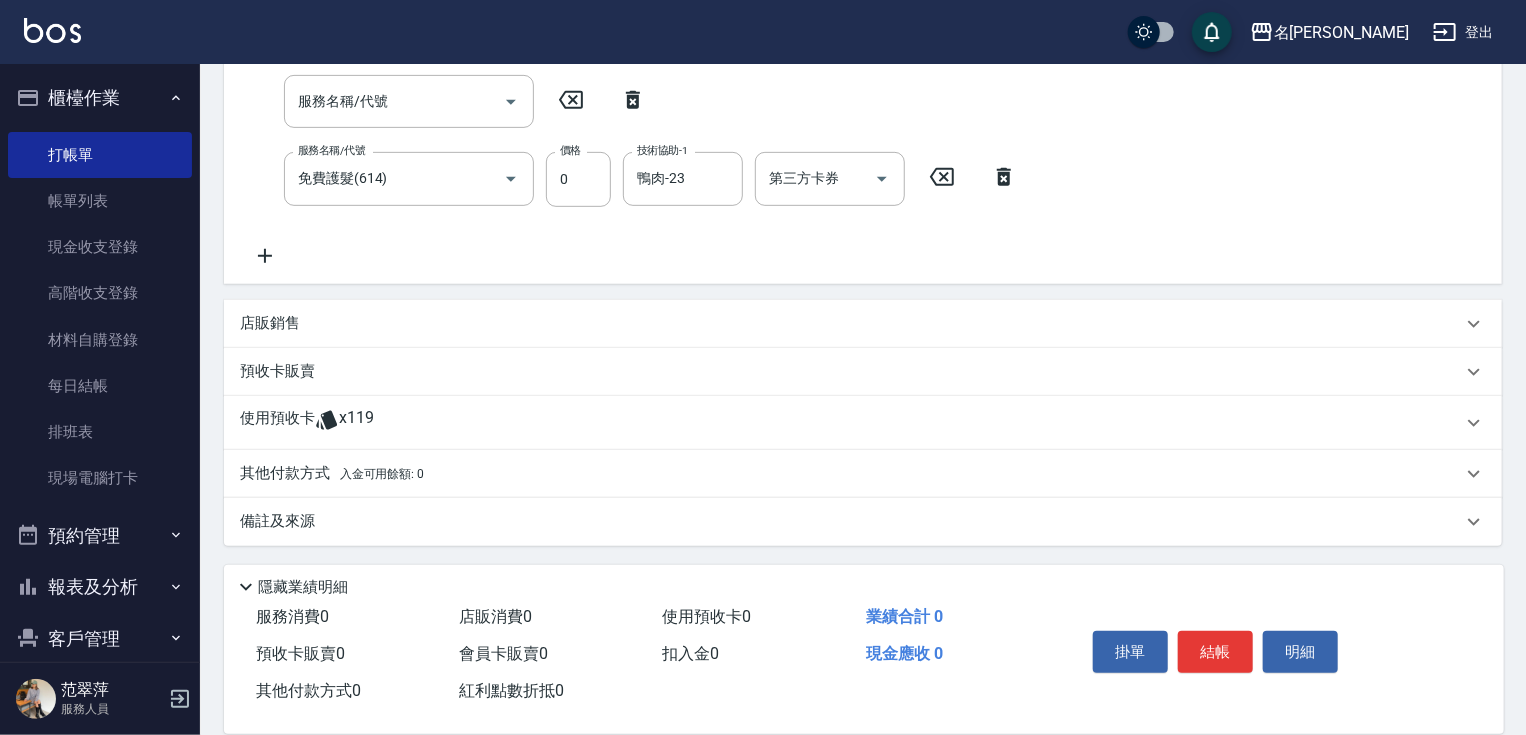click 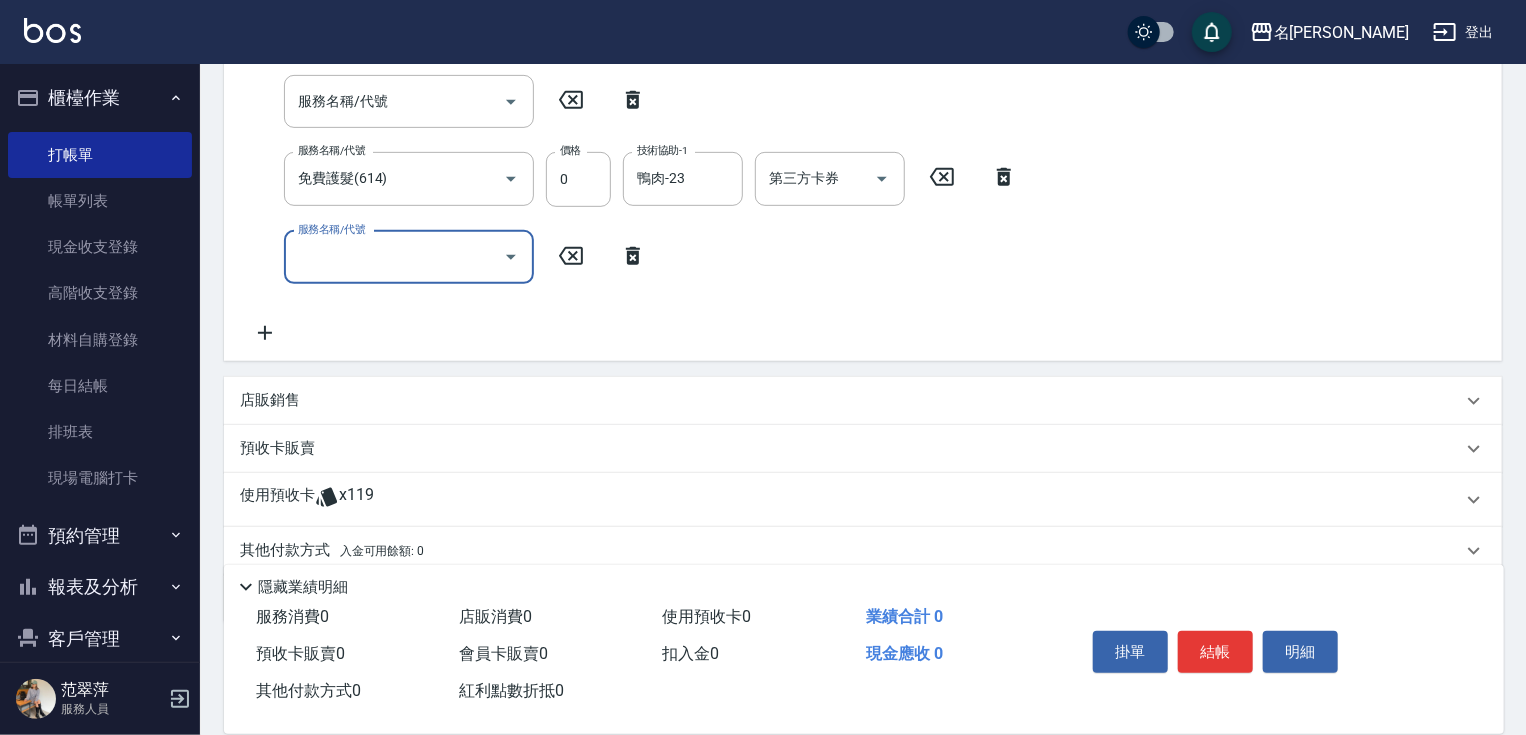 click on "服務名稱/代號" at bounding box center [394, 257] 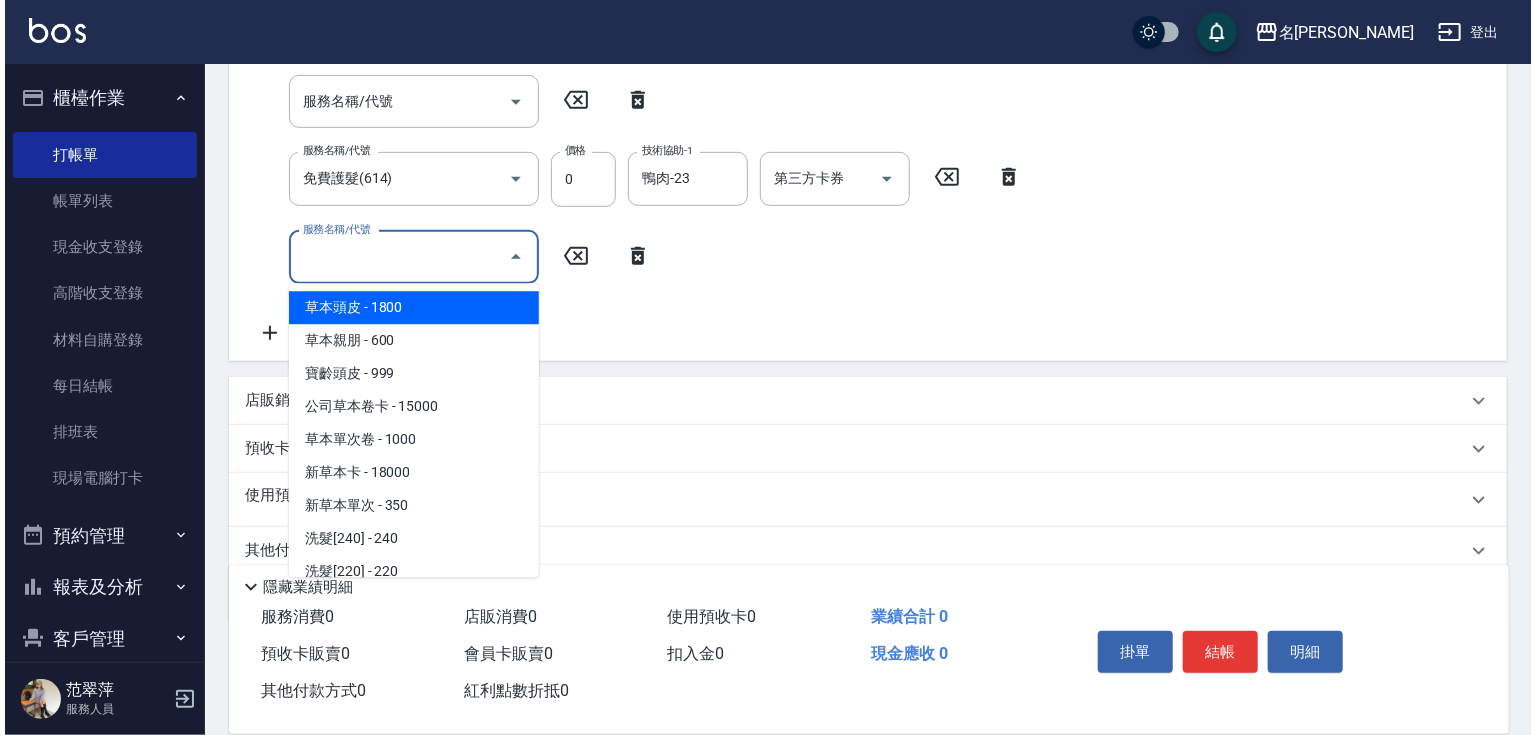 scroll, scrollTop: 0, scrollLeft: 0, axis: both 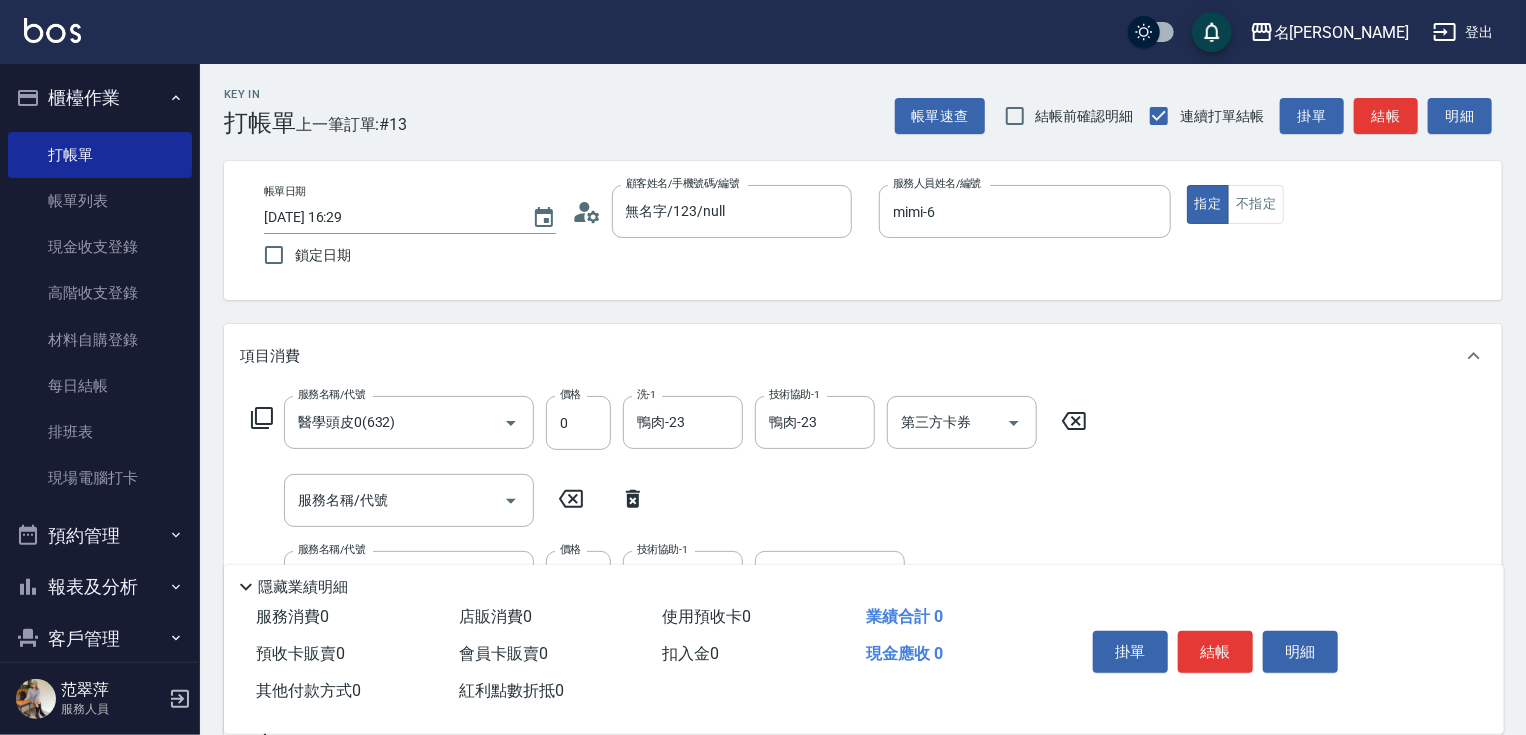 click 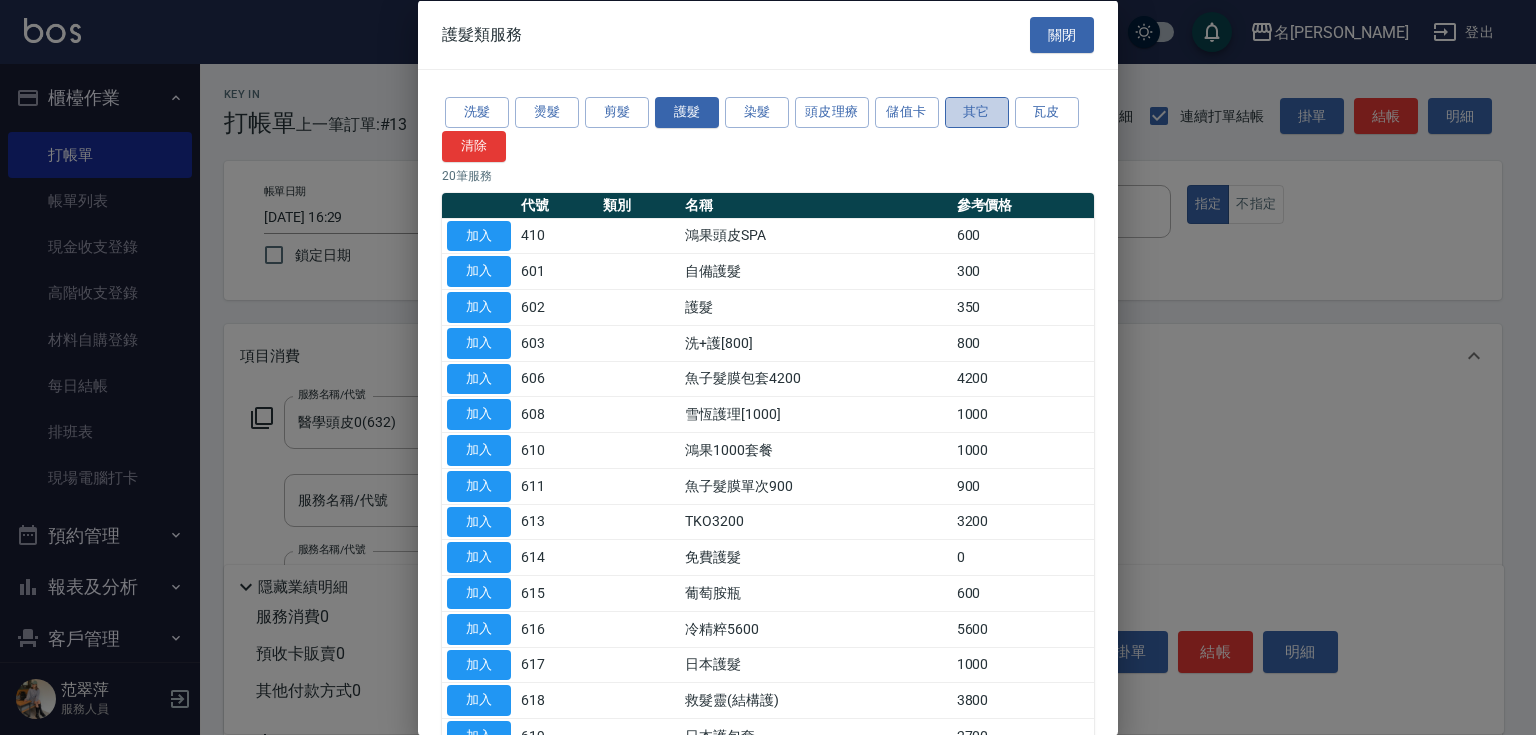 click on "其它" at bounding box center (977, 112) 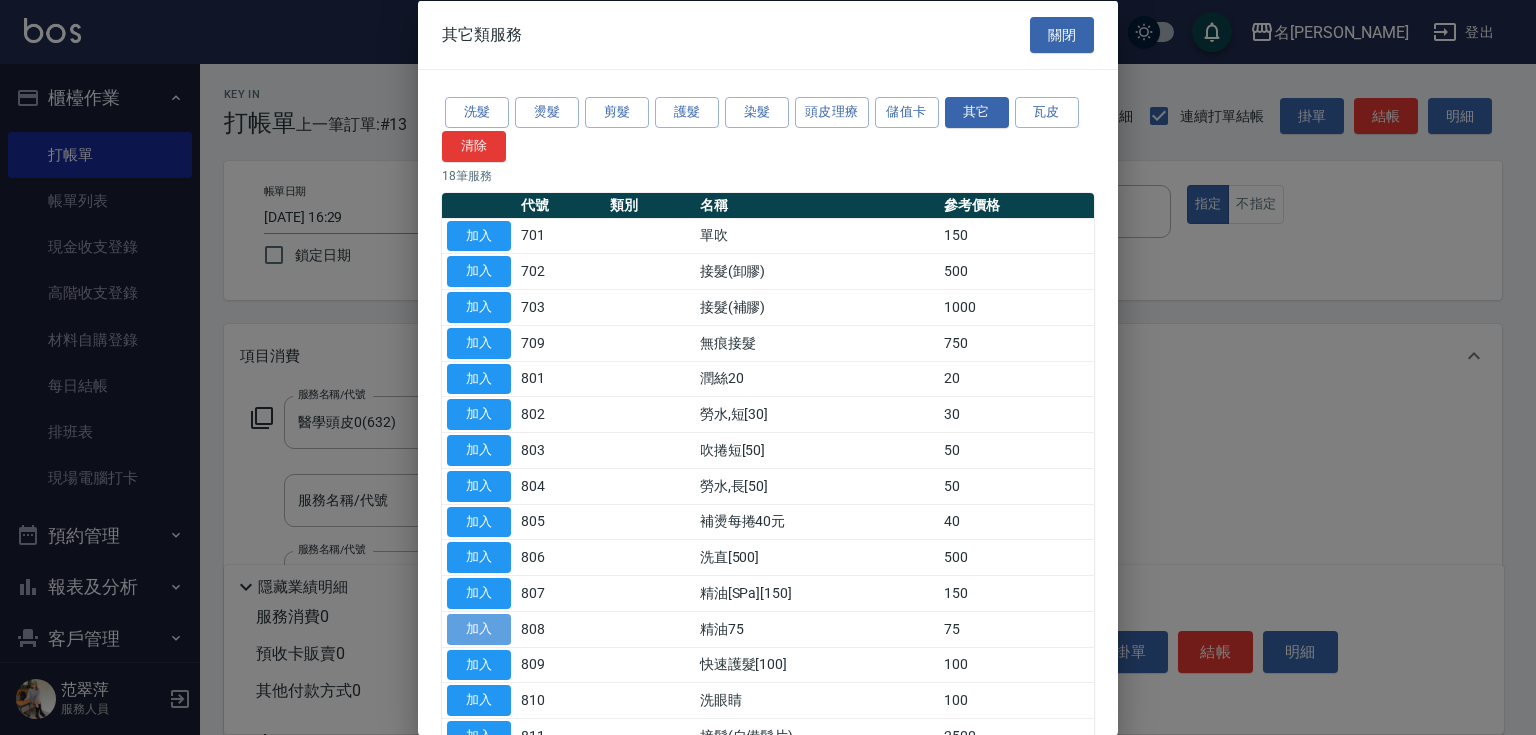 click on "加入" at bounding box center [479, 628] 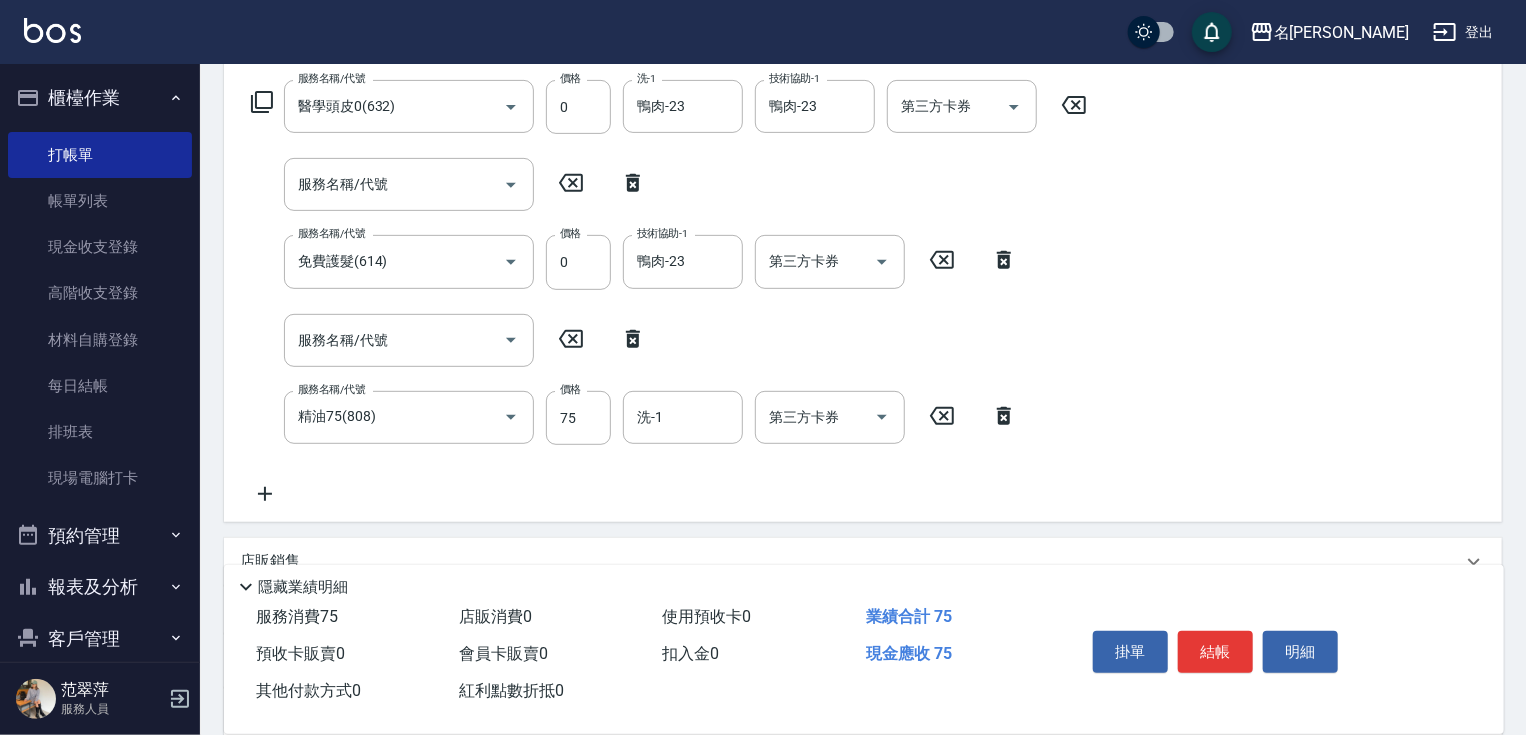 scroll, scrollTop: 416, scrollLeft: 0, axis: vertical 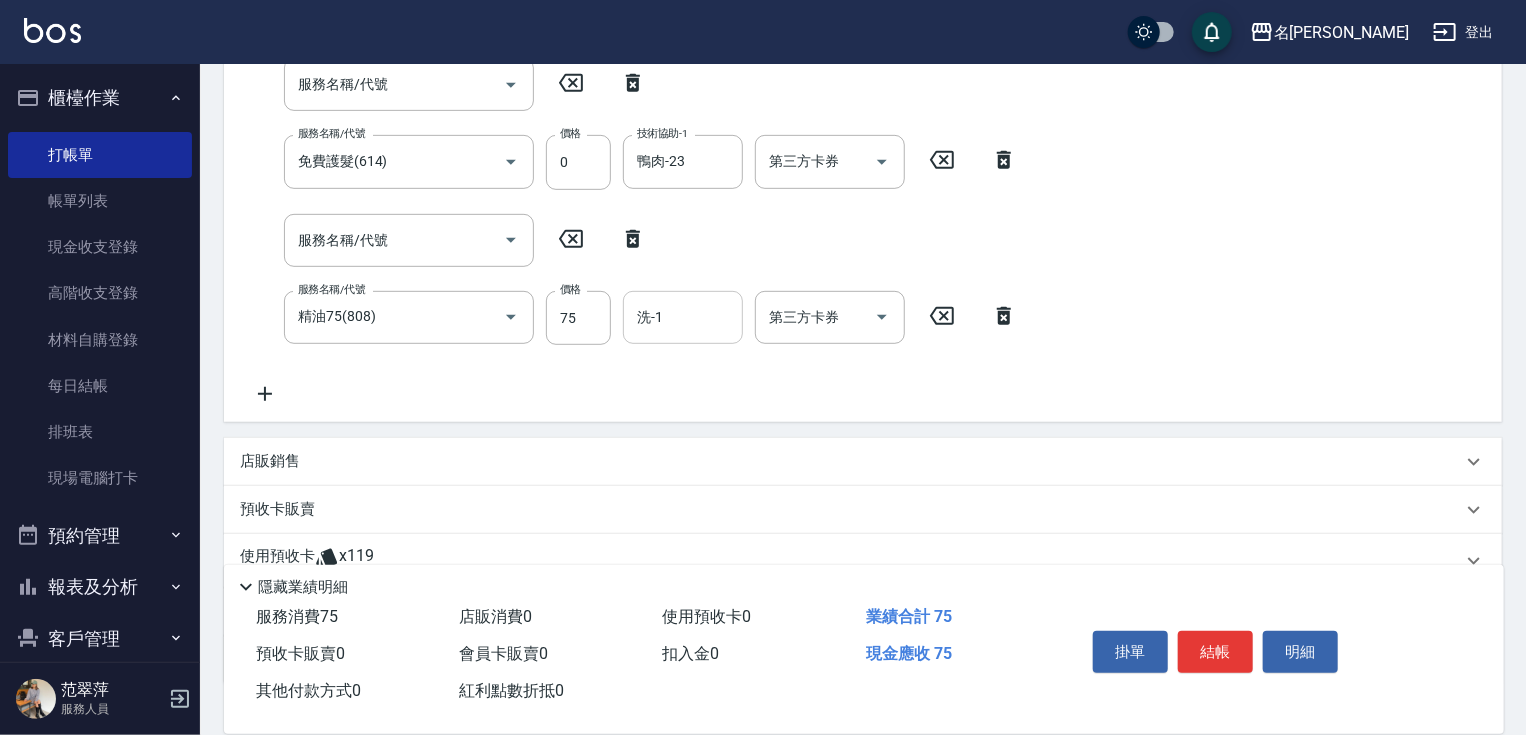 click on "洗-1 洗-1" at bounding box center [683, 317] 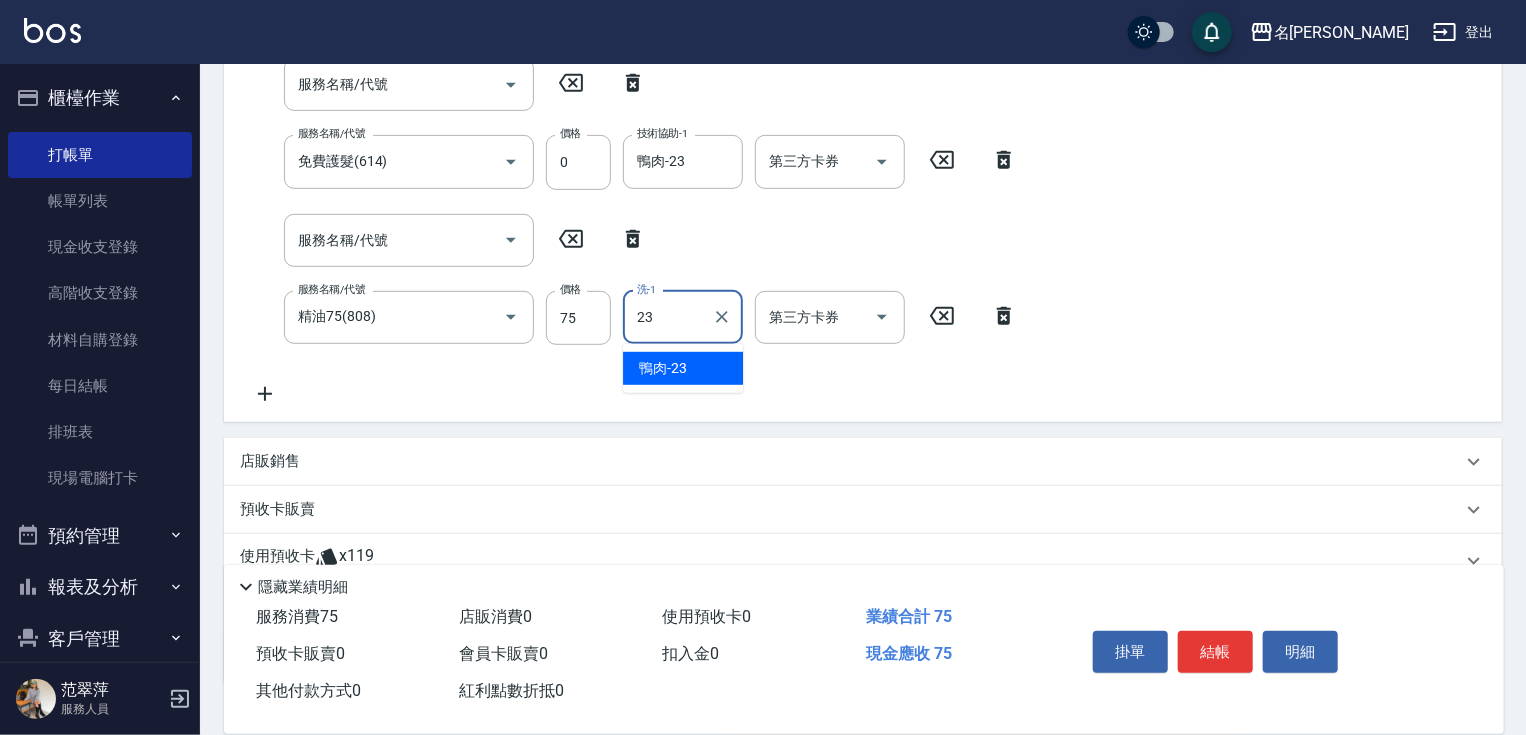 type on "鴨肉-23" 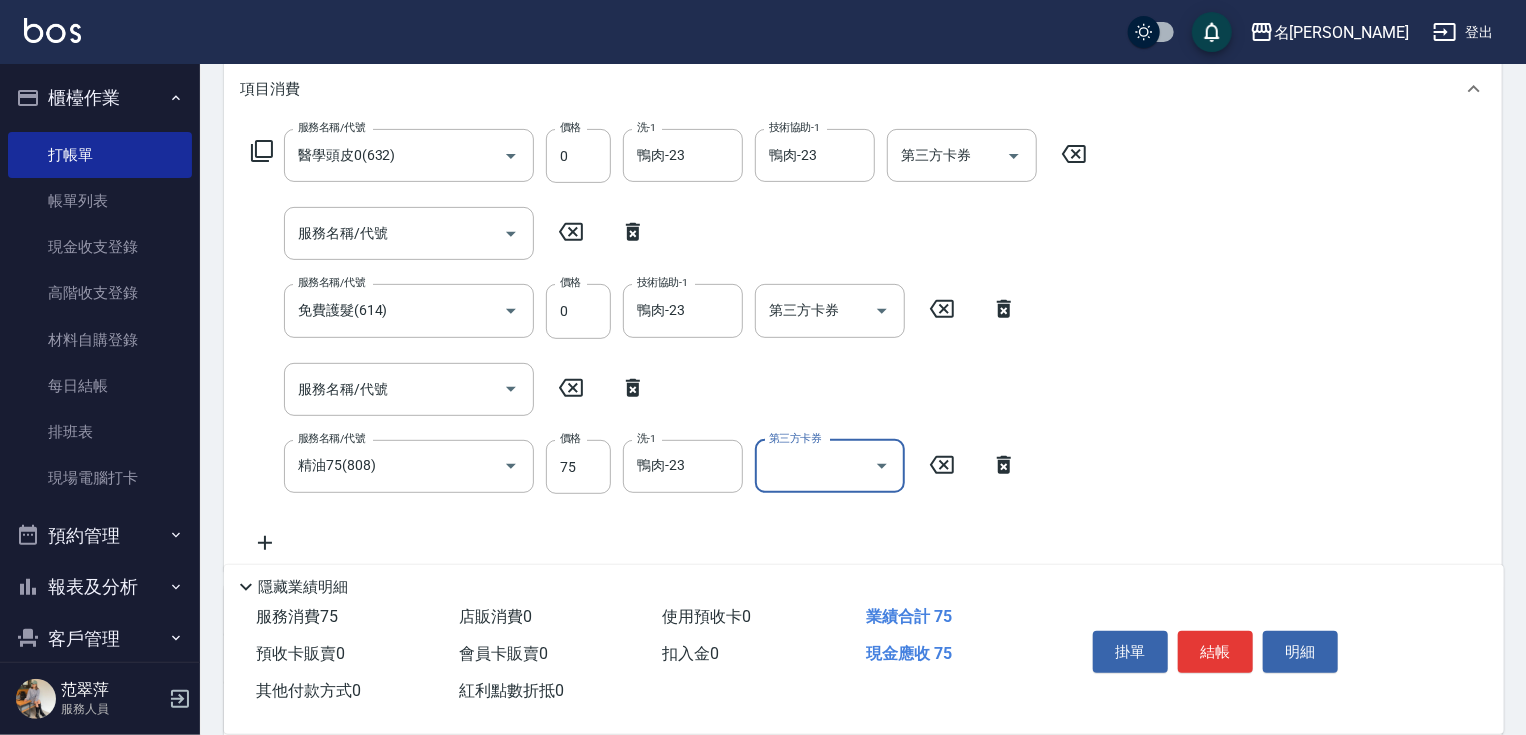 scroll, scrollTop: 228, scrollLeft: 0, axis: vertical 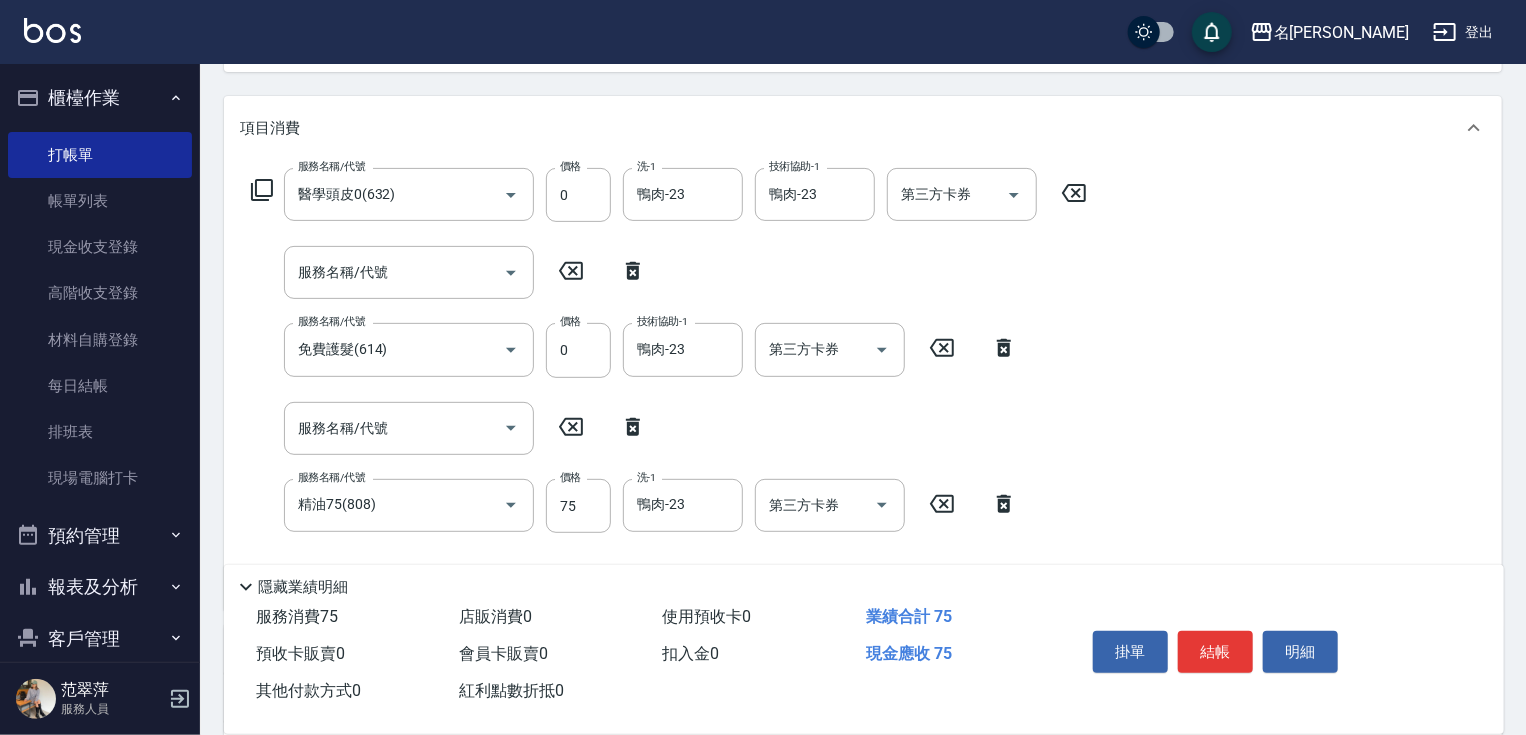 click 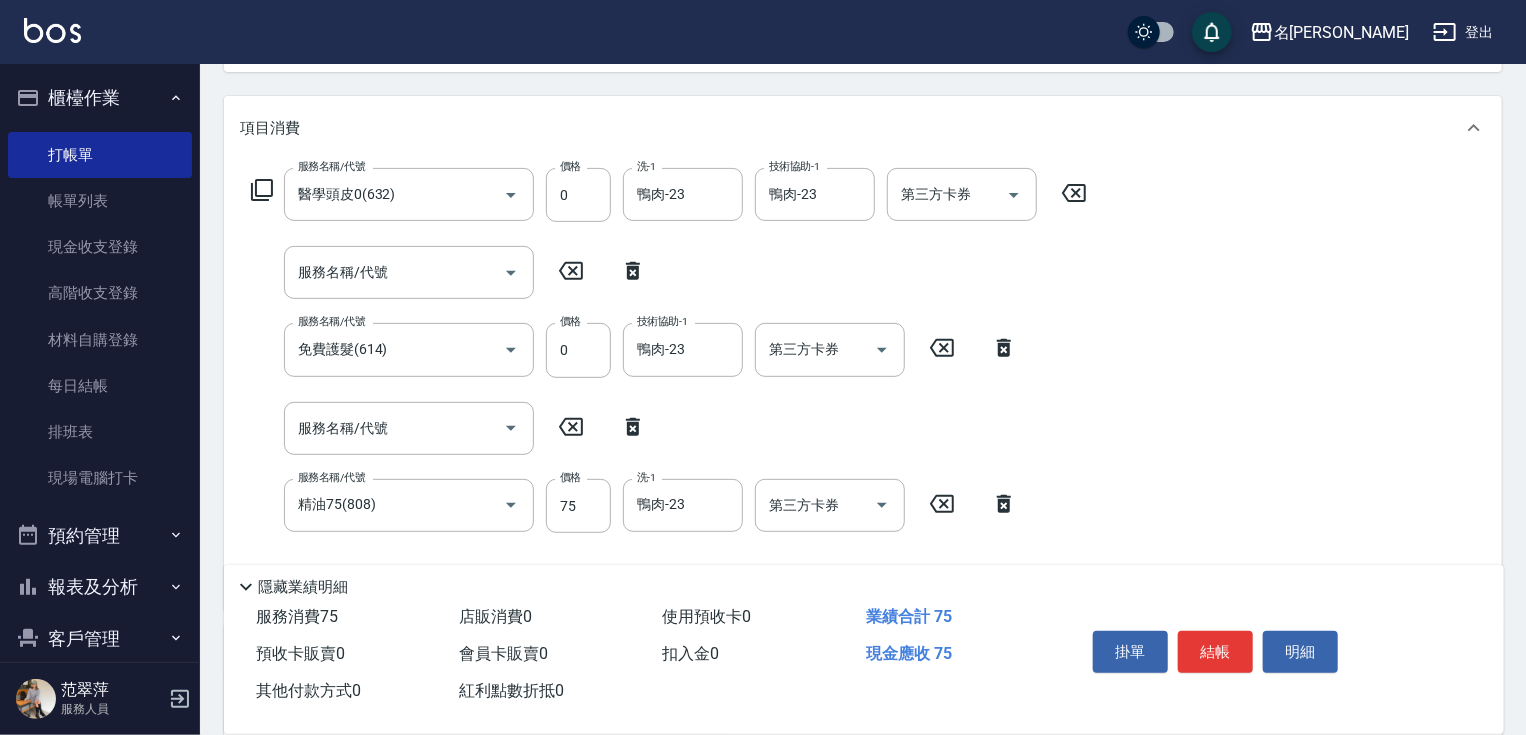 type 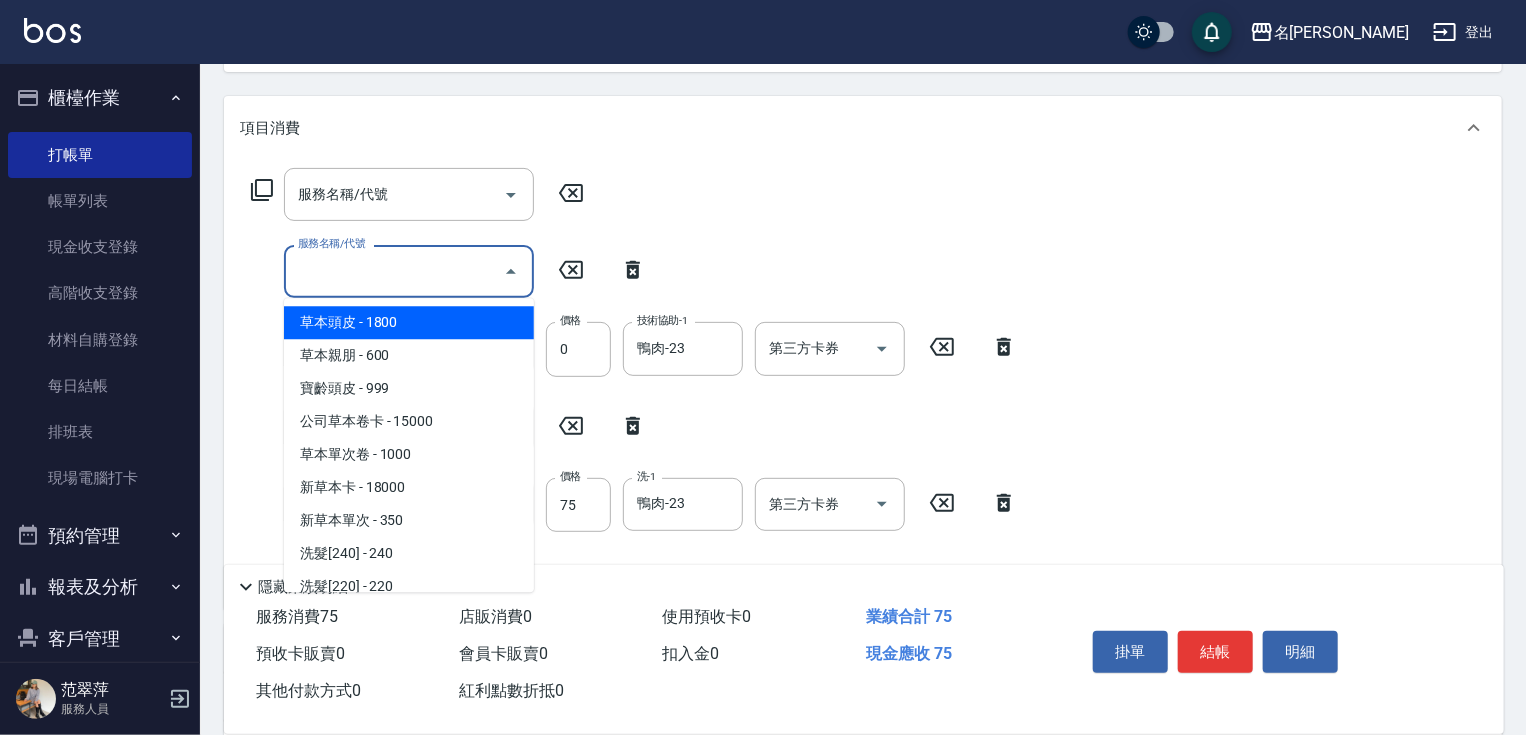click on "服務名稱/代號" at bounding box center (394, 271) 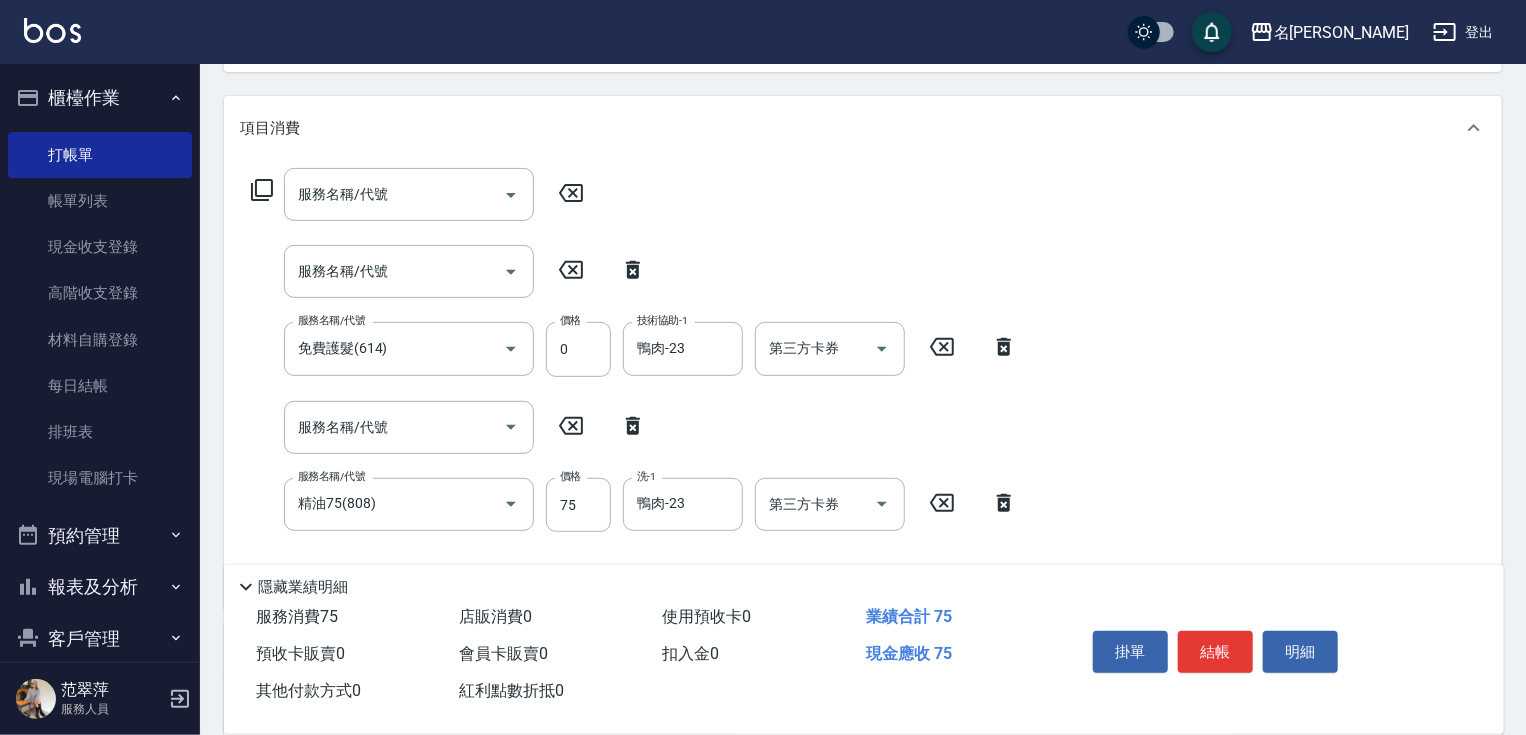 click 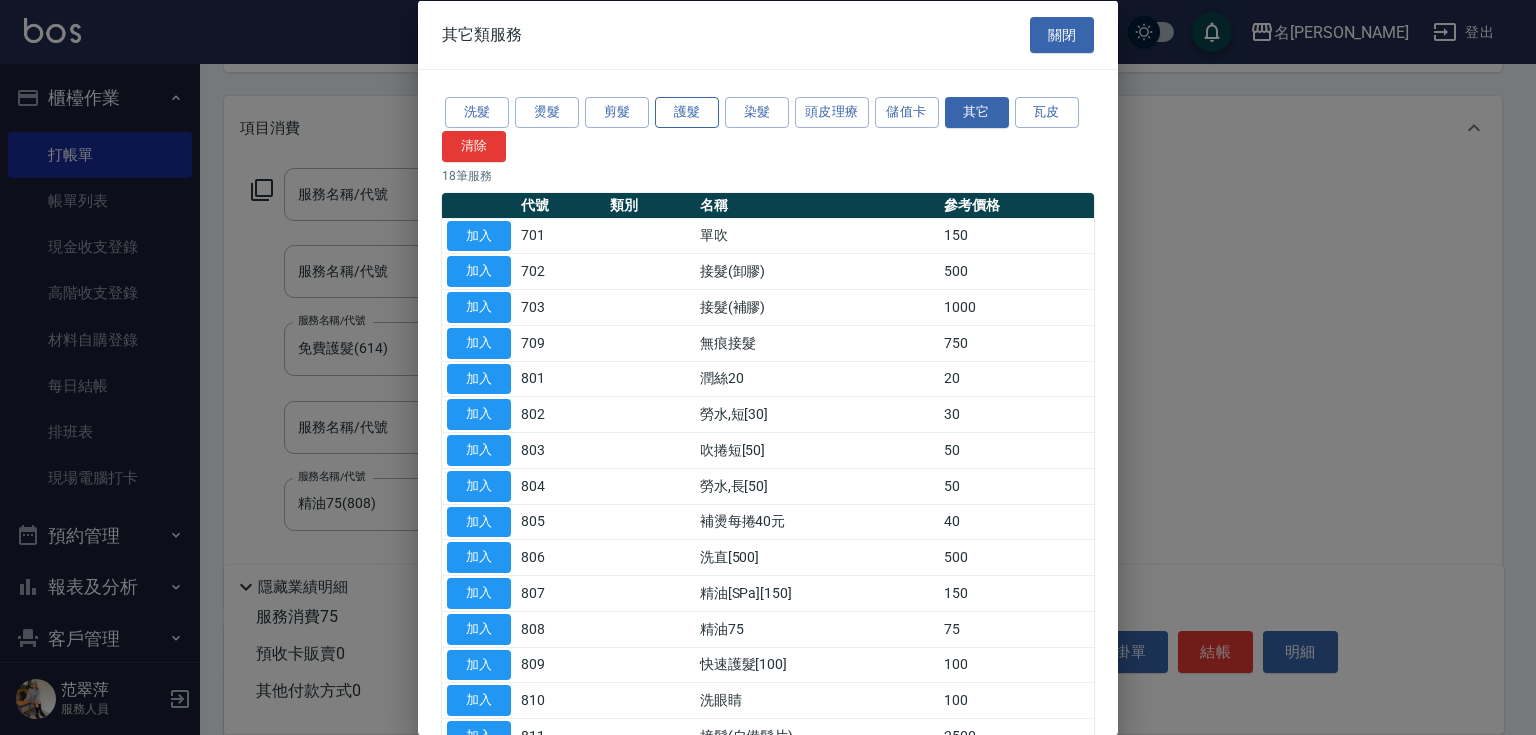 click on "護髮" at bounding box center (687, 112) 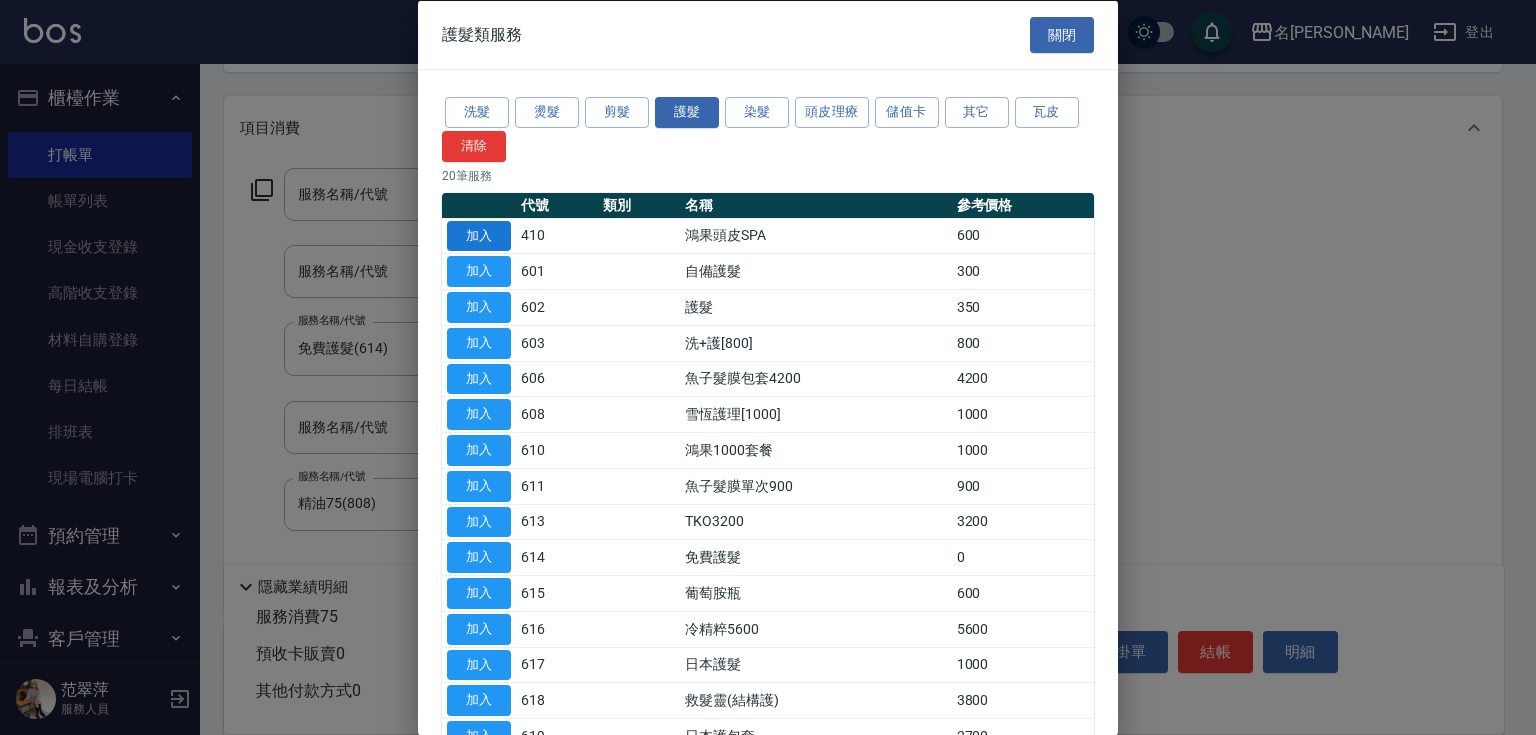click on "加入" at bounding box center (479, 235) 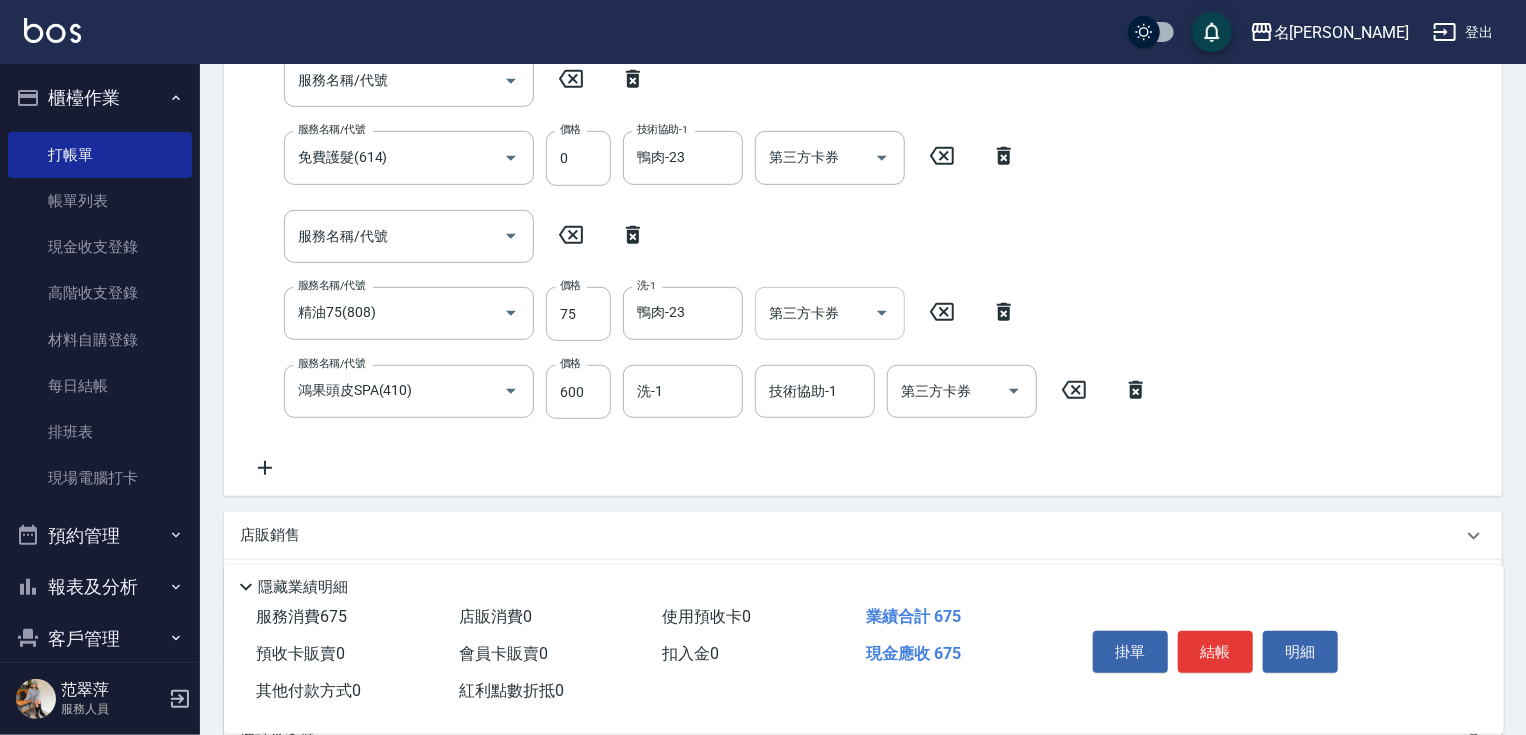 scroll, scrollTop: 454, scrollLeft: 0, axis: vertical 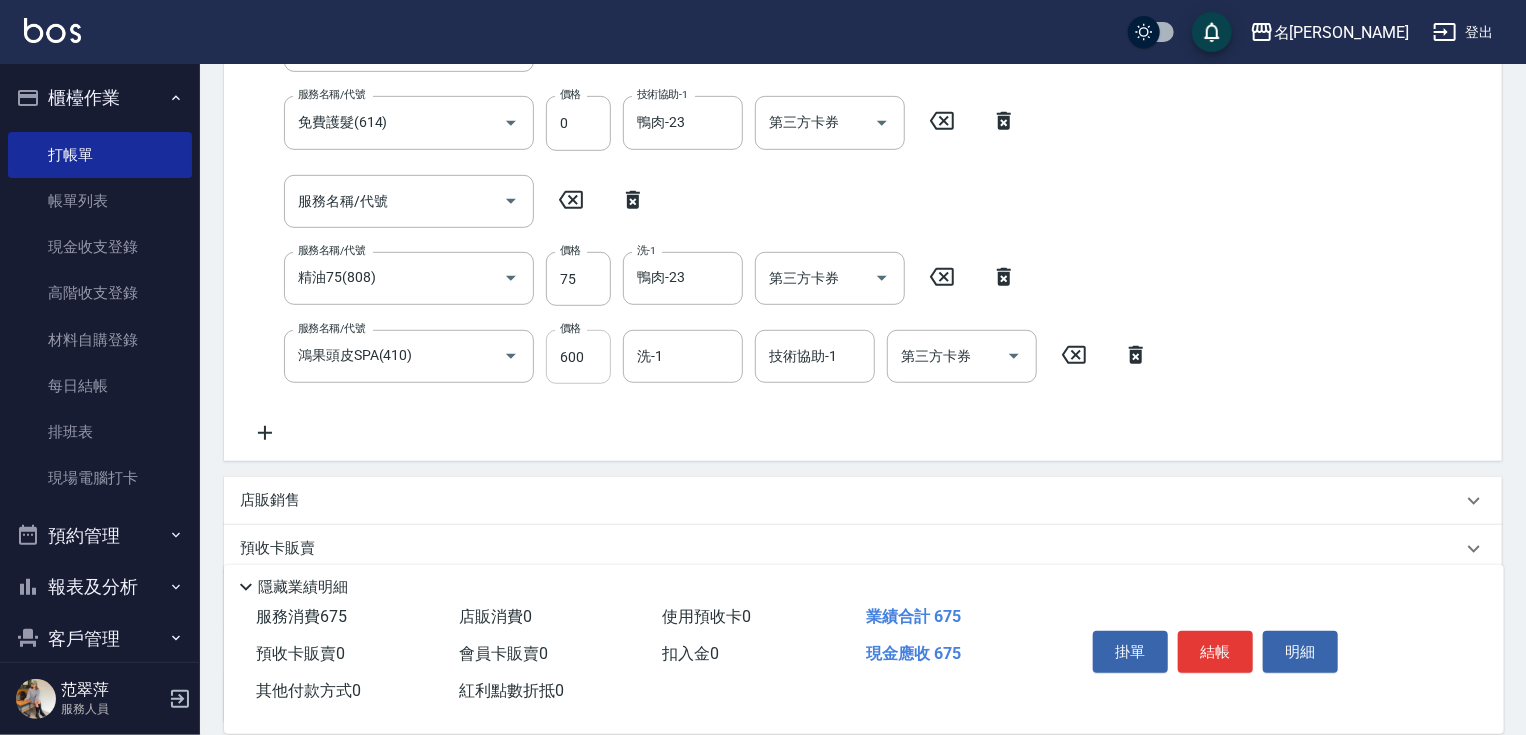 click on "600" at bounding box center [578, 357] 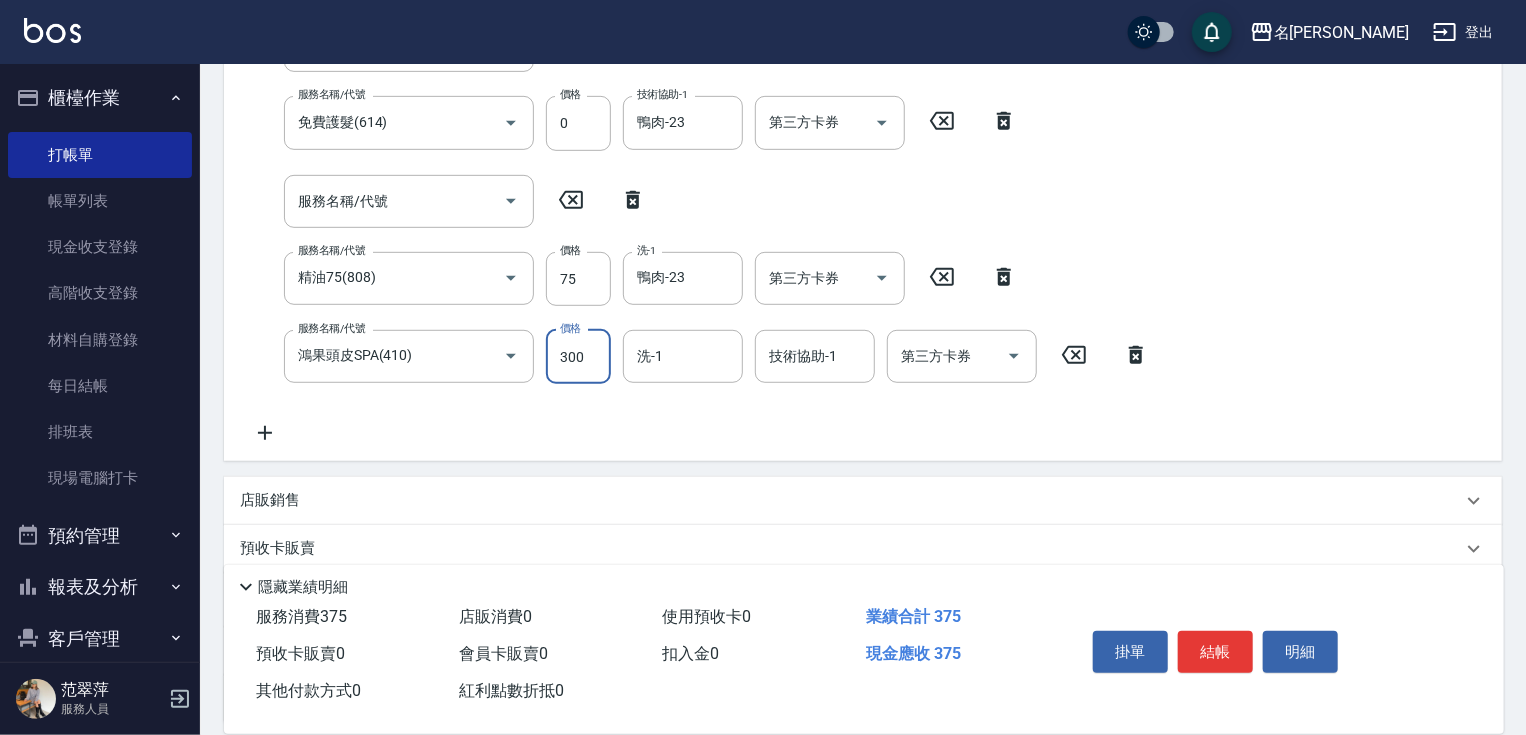 type on "300" 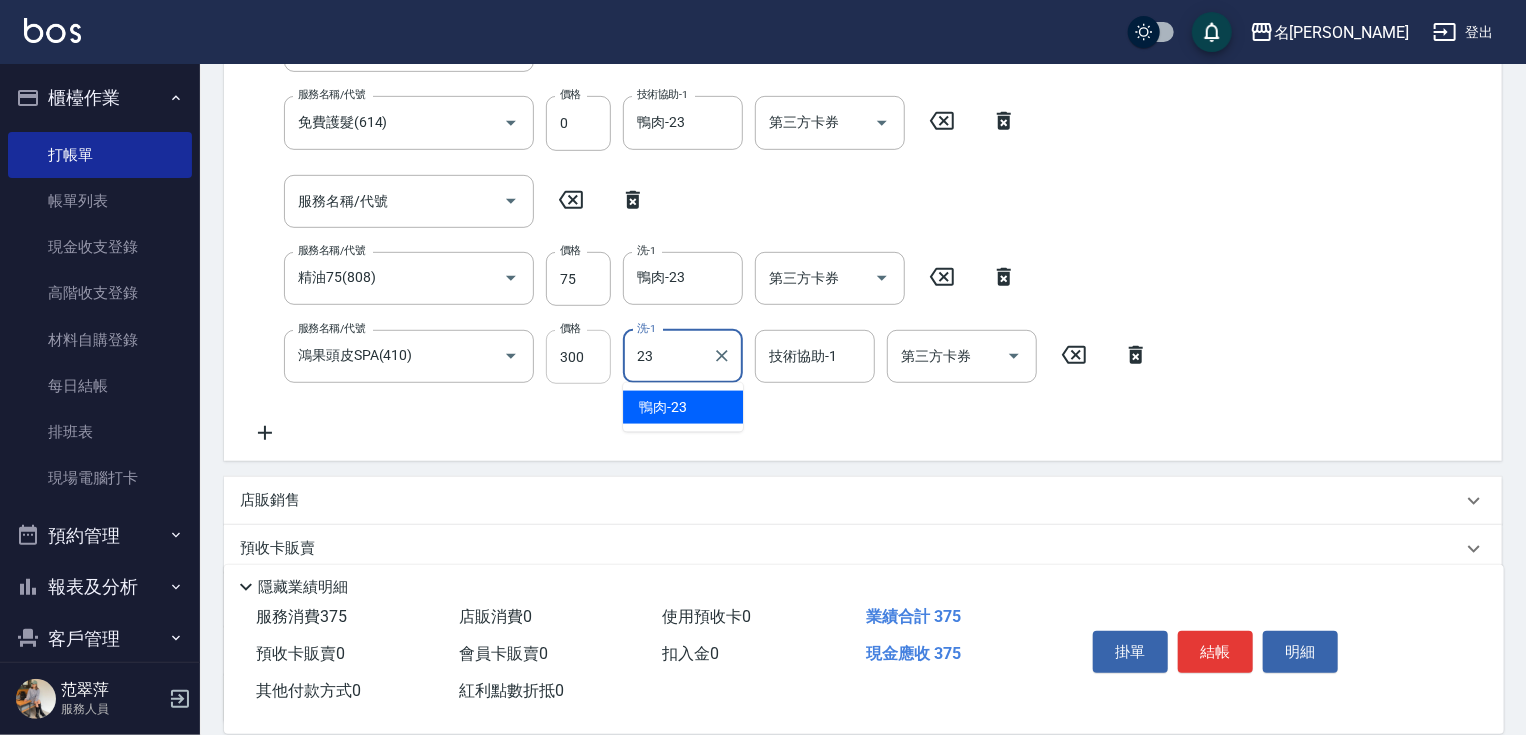type on "鴨肉-23" 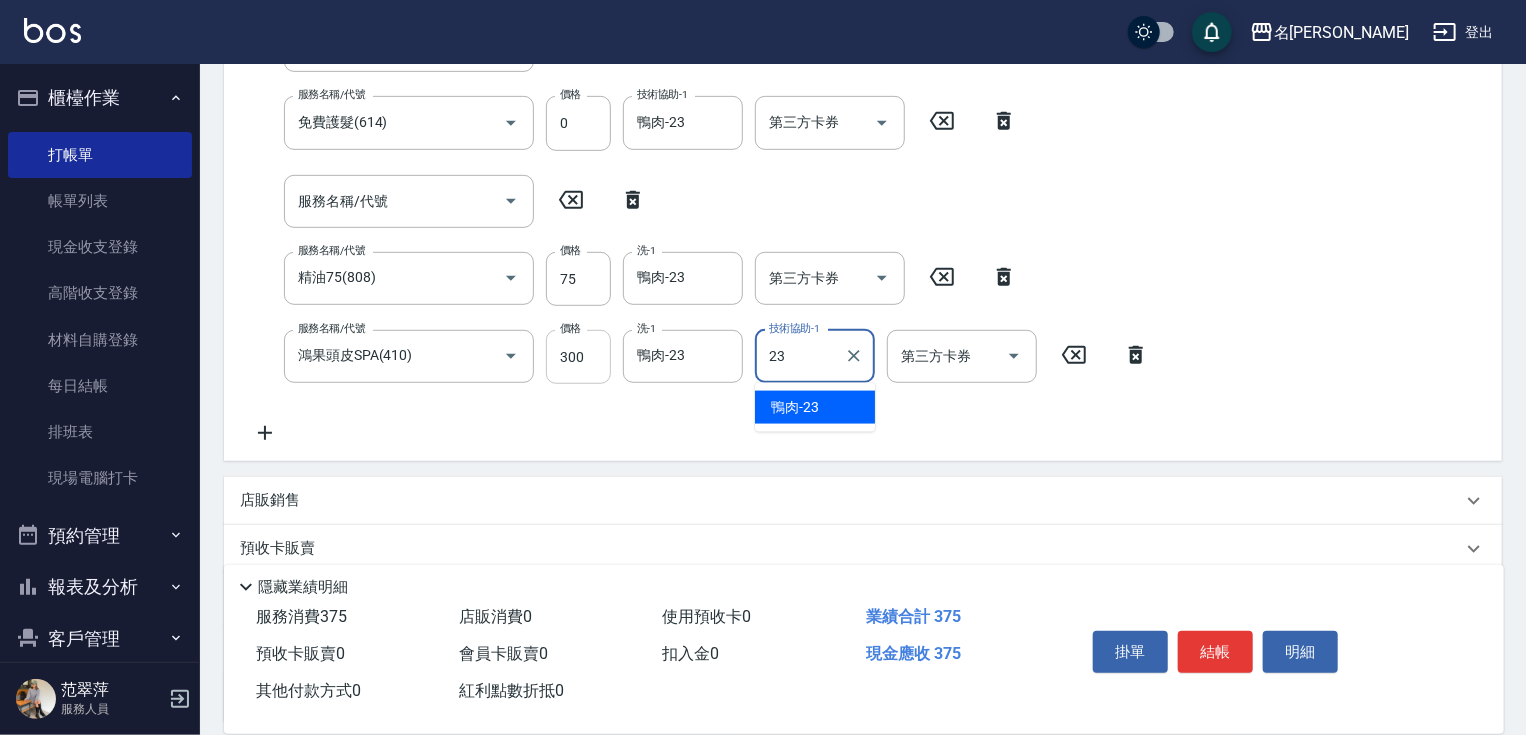 type on "鴨肉-23" 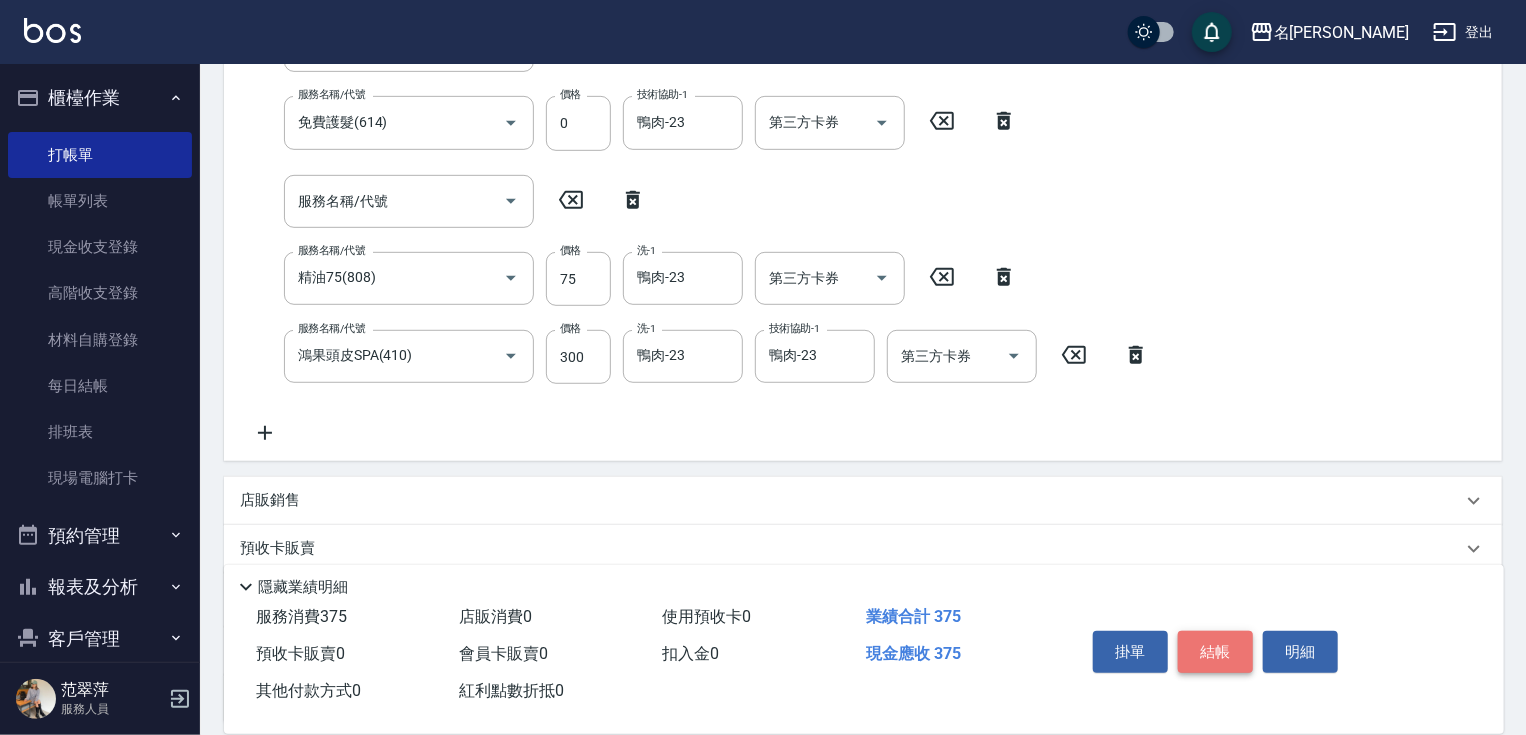click on "結帳" at bounding box center [1215, 652] 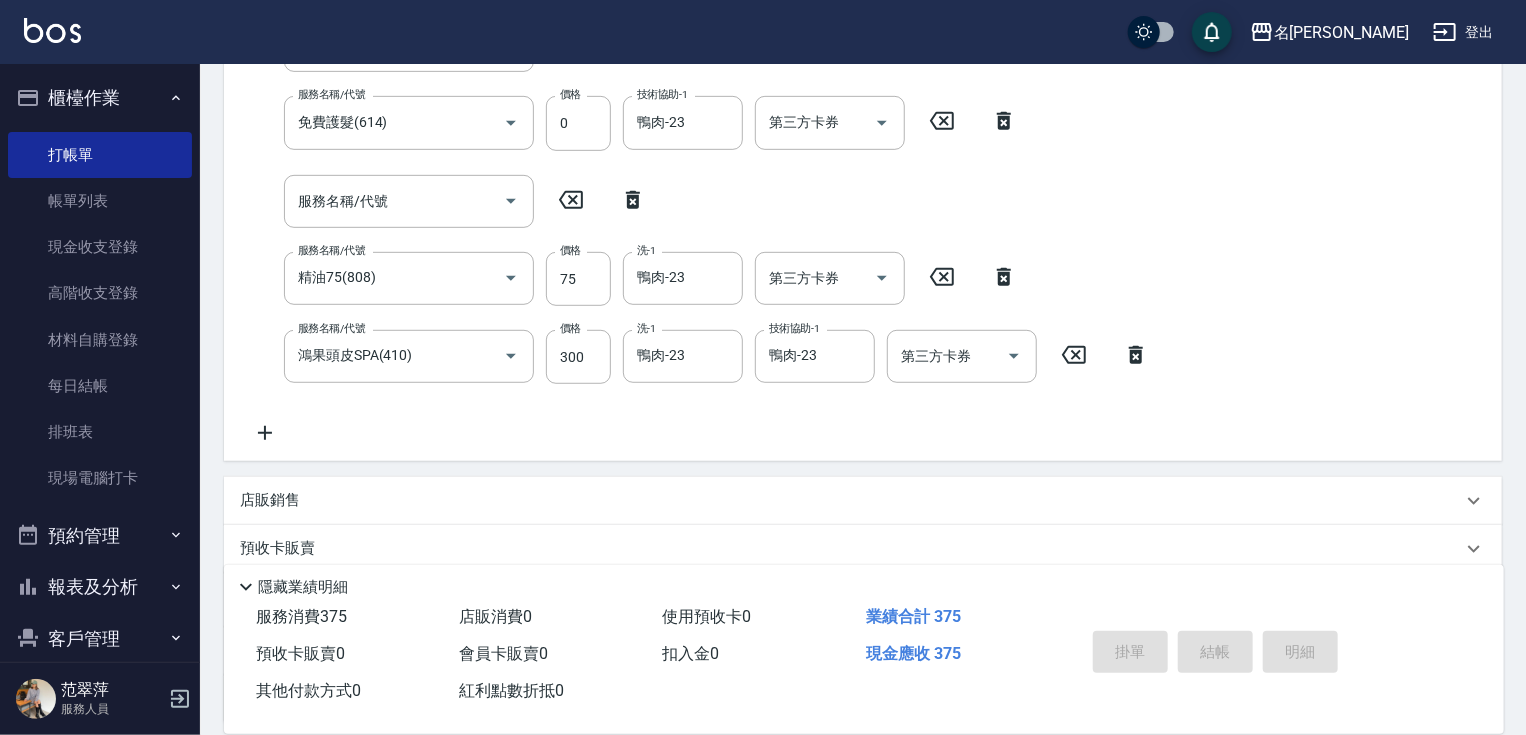type on "[DATE] 17:05" 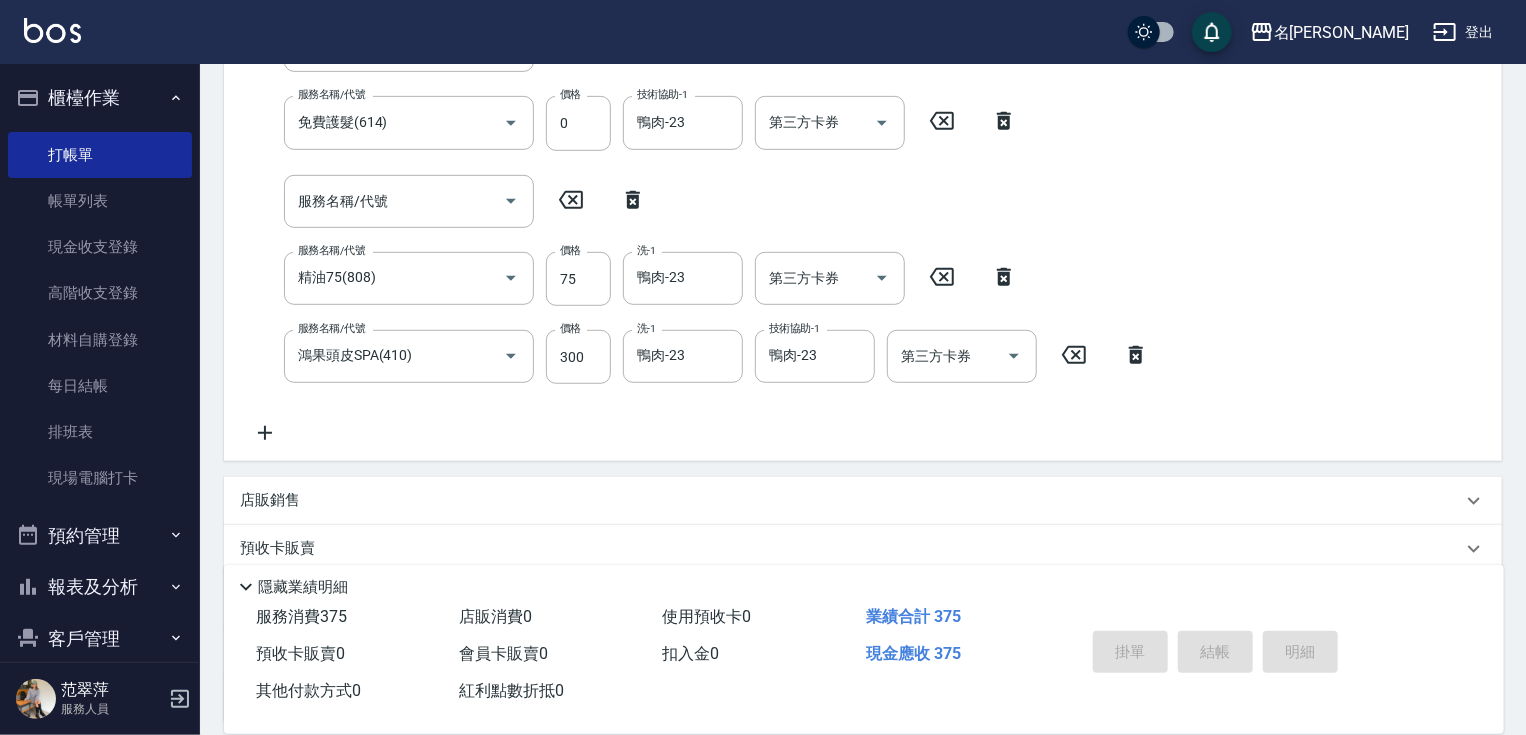 type 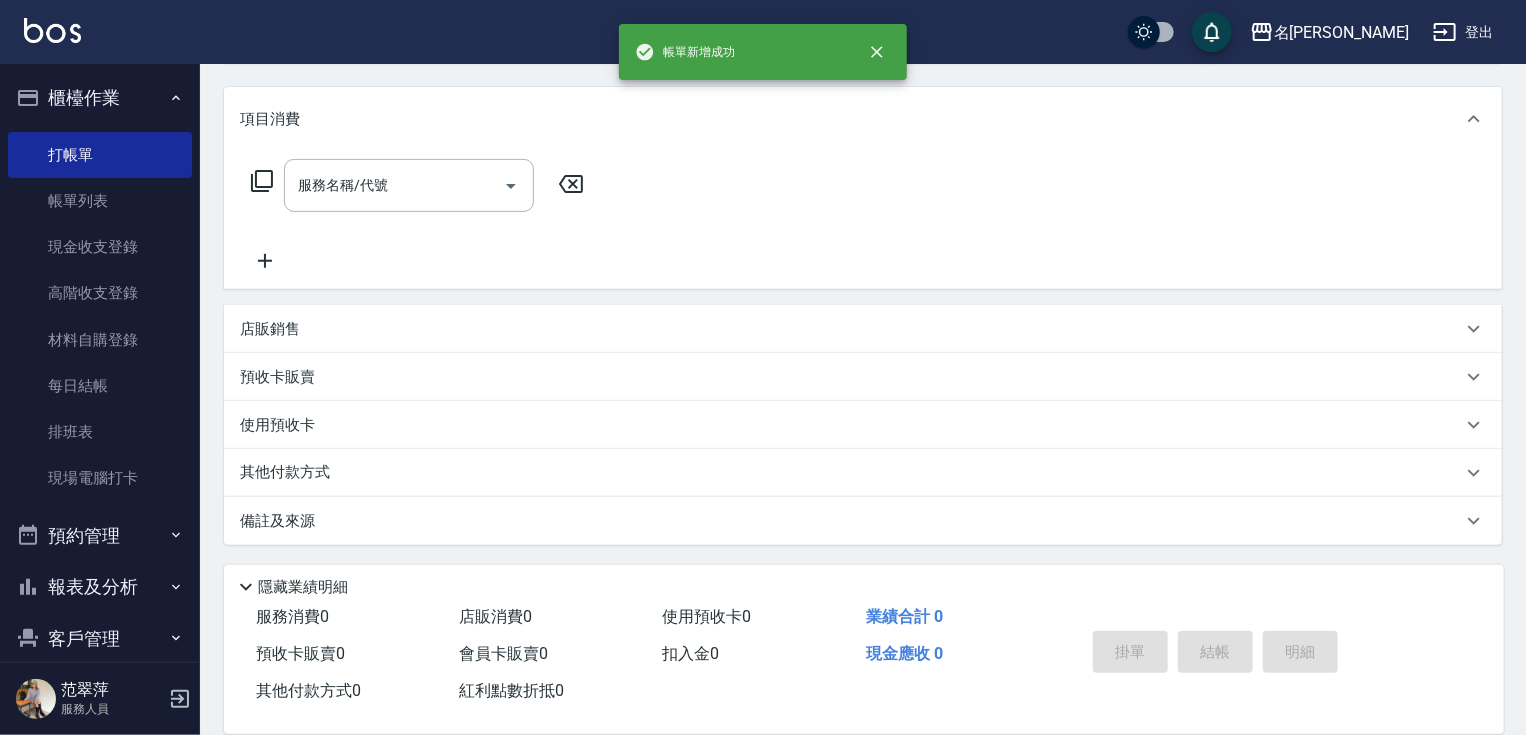 scroll, scrollTop: 0, scrollLeft: 0, axis: both 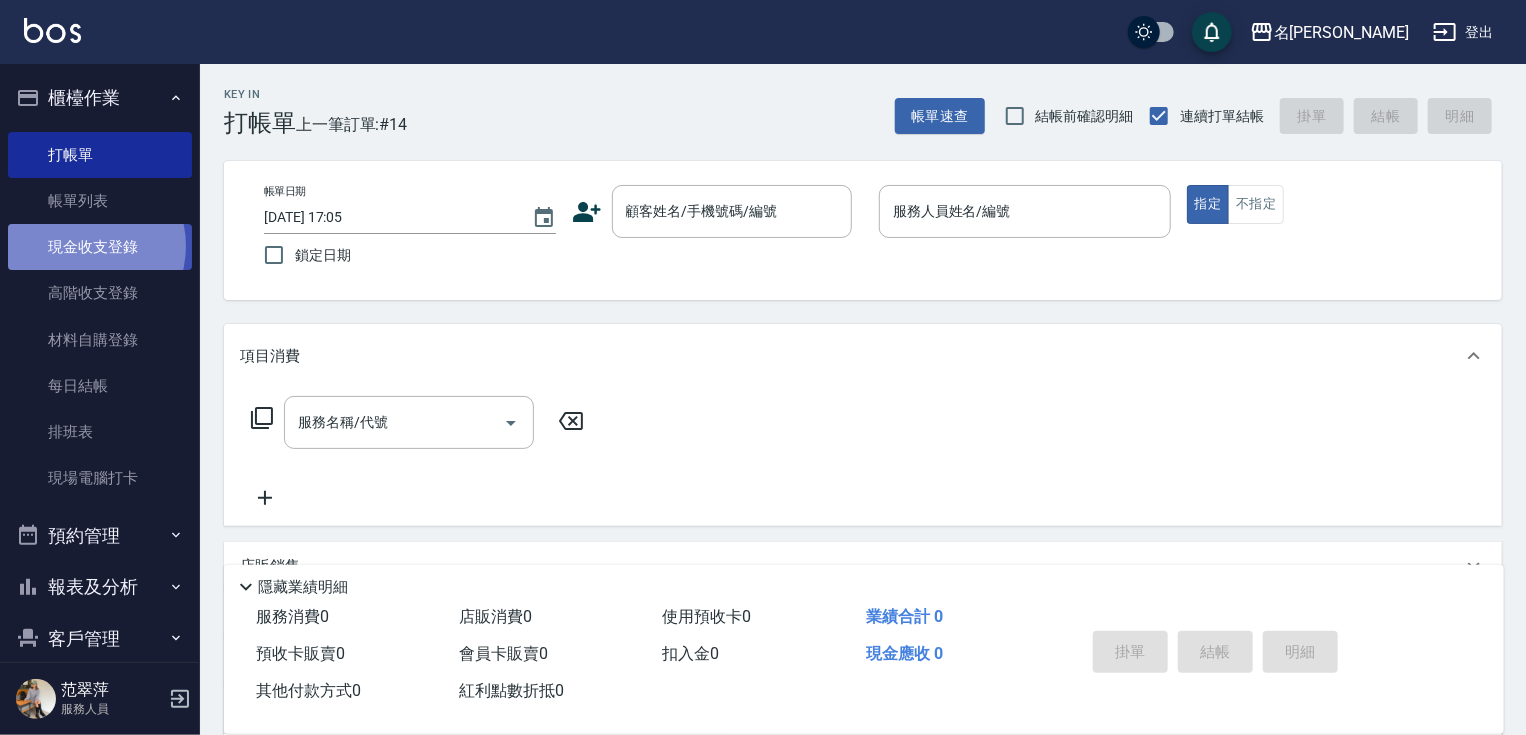 click on "現金收支登錄" at bounding box center (100, 247) 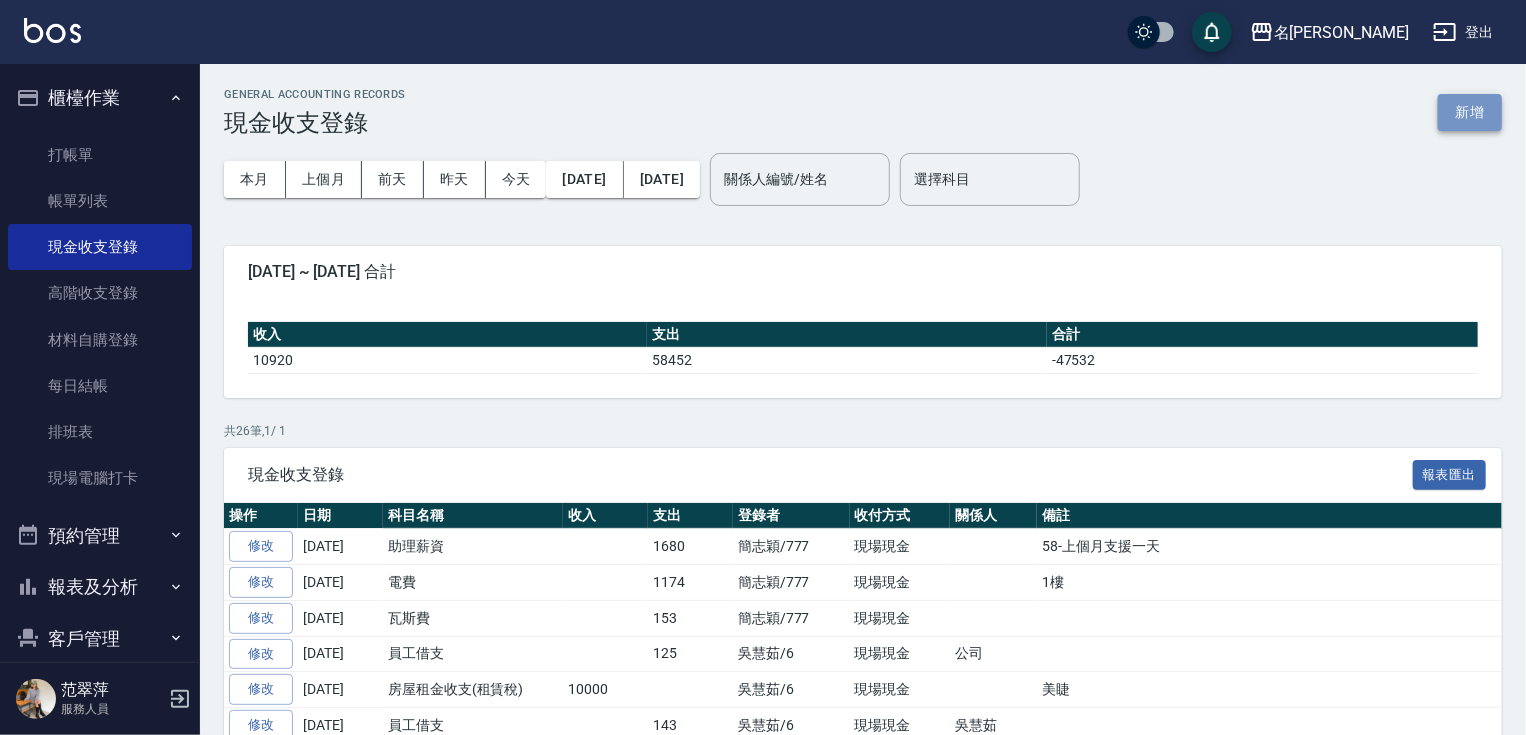 click on "新增" at bounding box center [1470, 112] 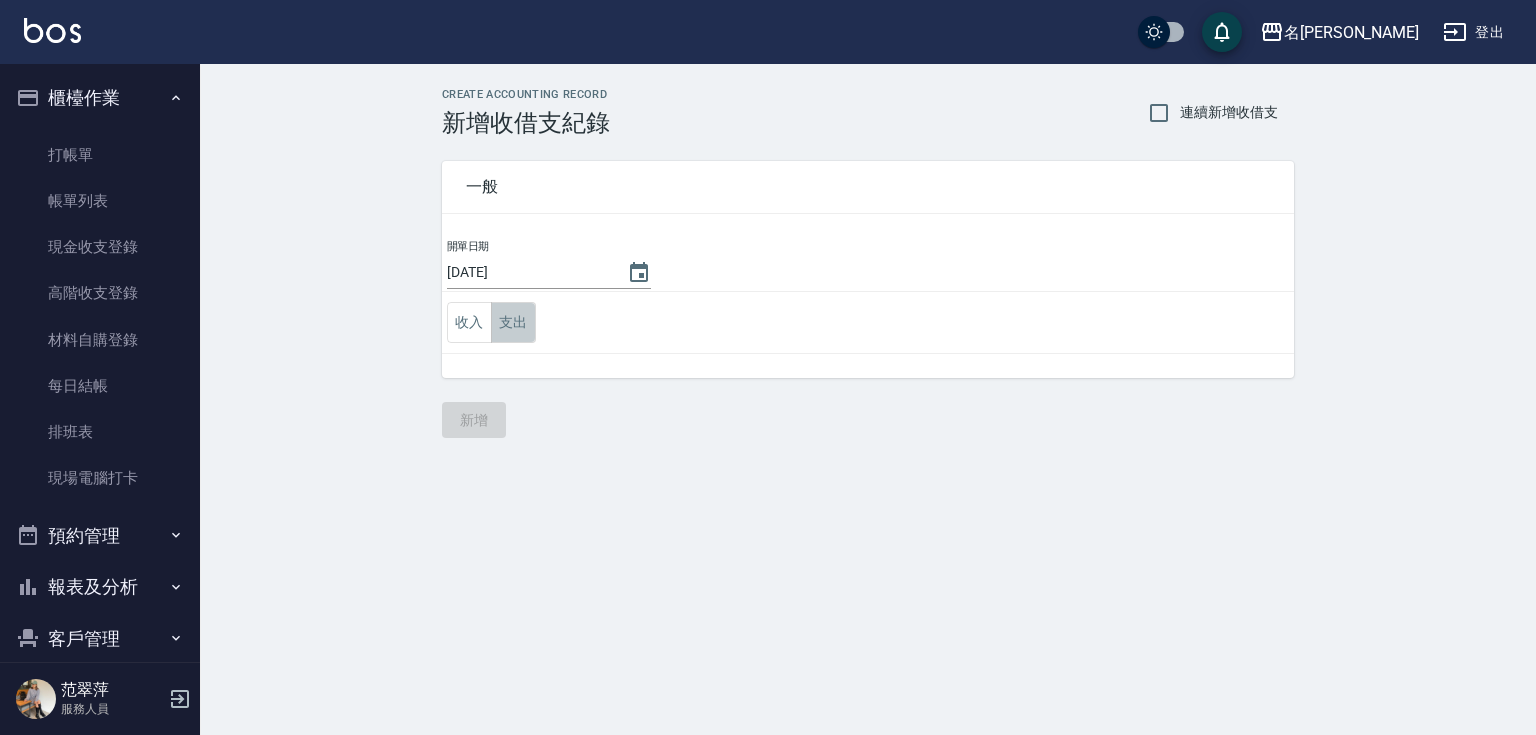 click on "支出" at bounding box center (513, 322) 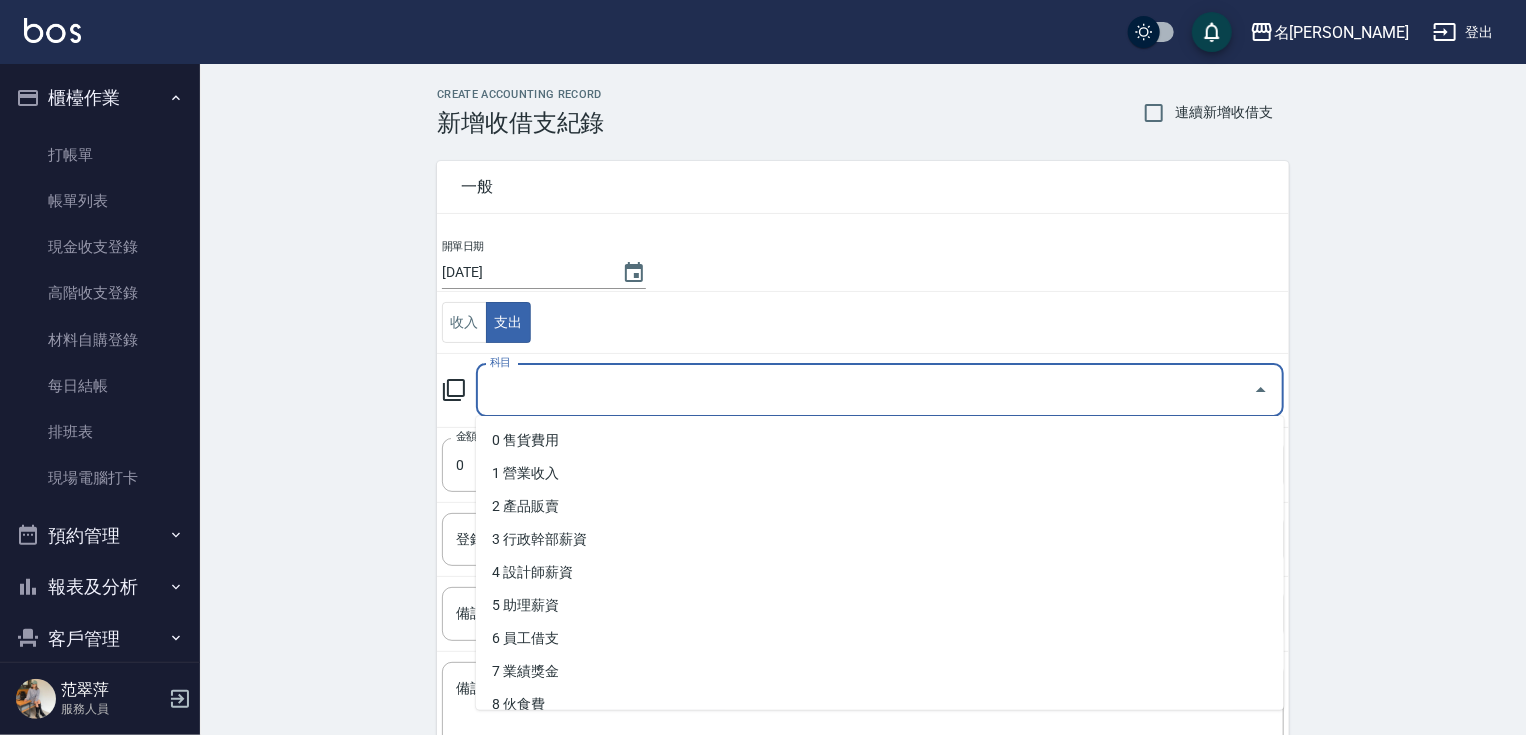 click on "科目" at bounding box center [865, 390] 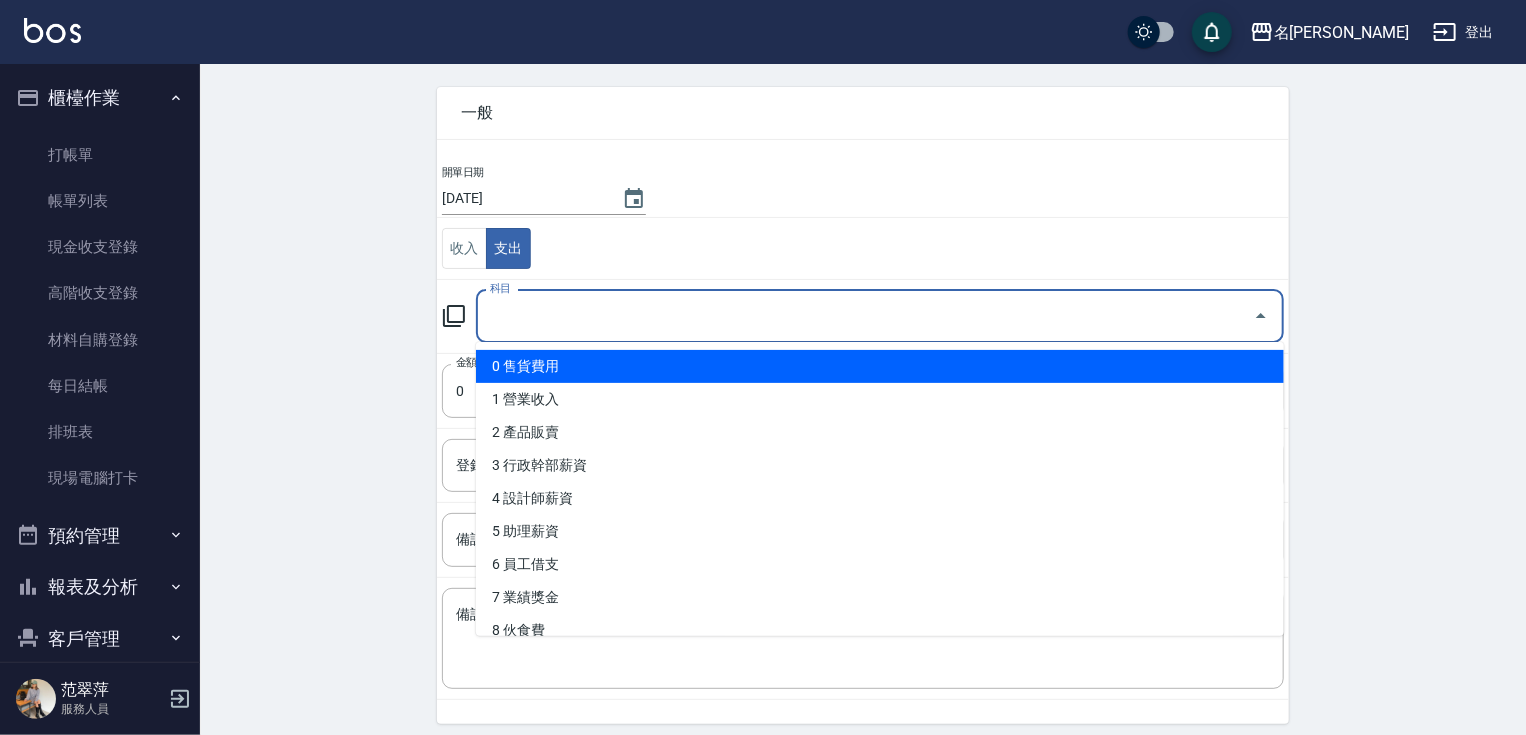scroll, scrollTop: 145, scrollLeft: 0, axis: vertical 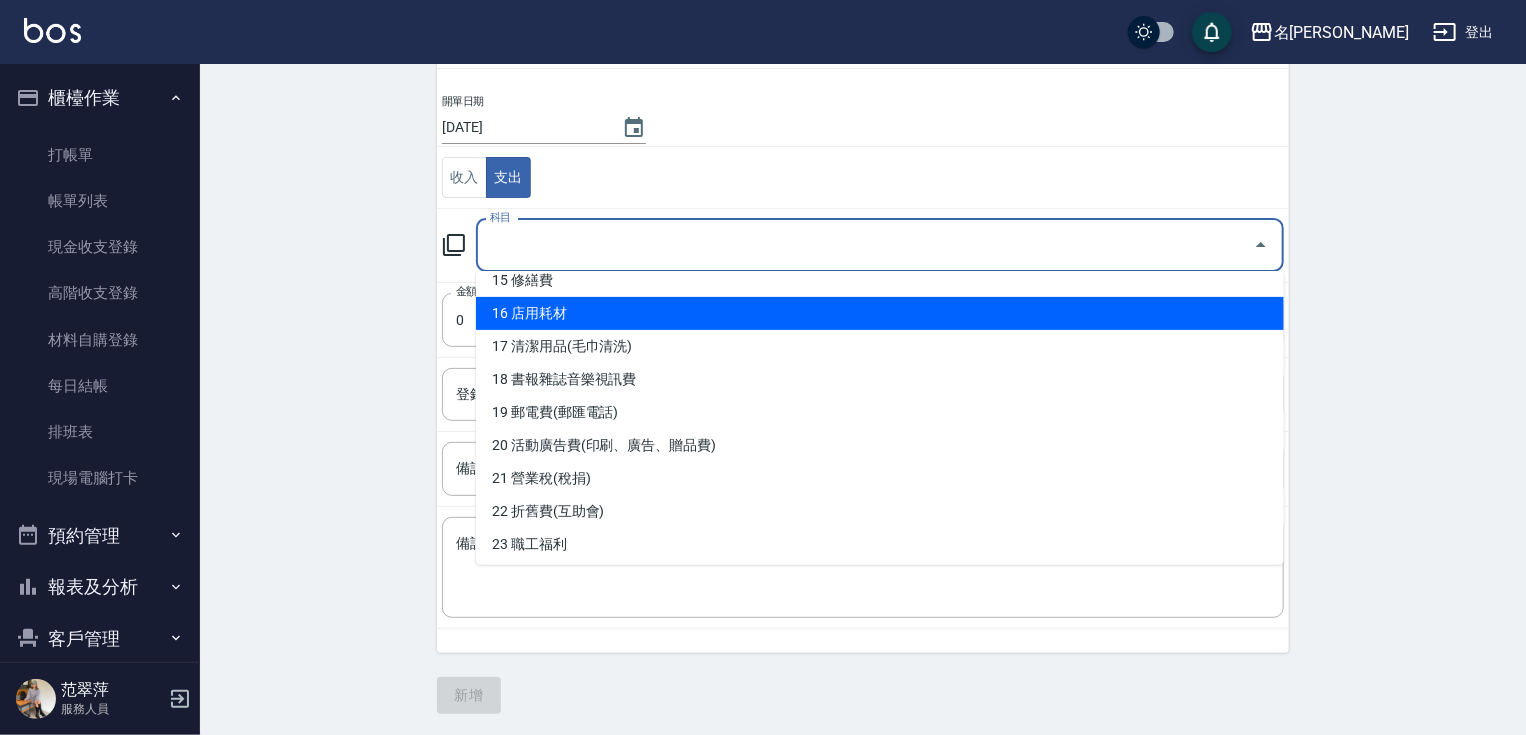 click on "16 店用耗材" at bounding box center [880, 313] 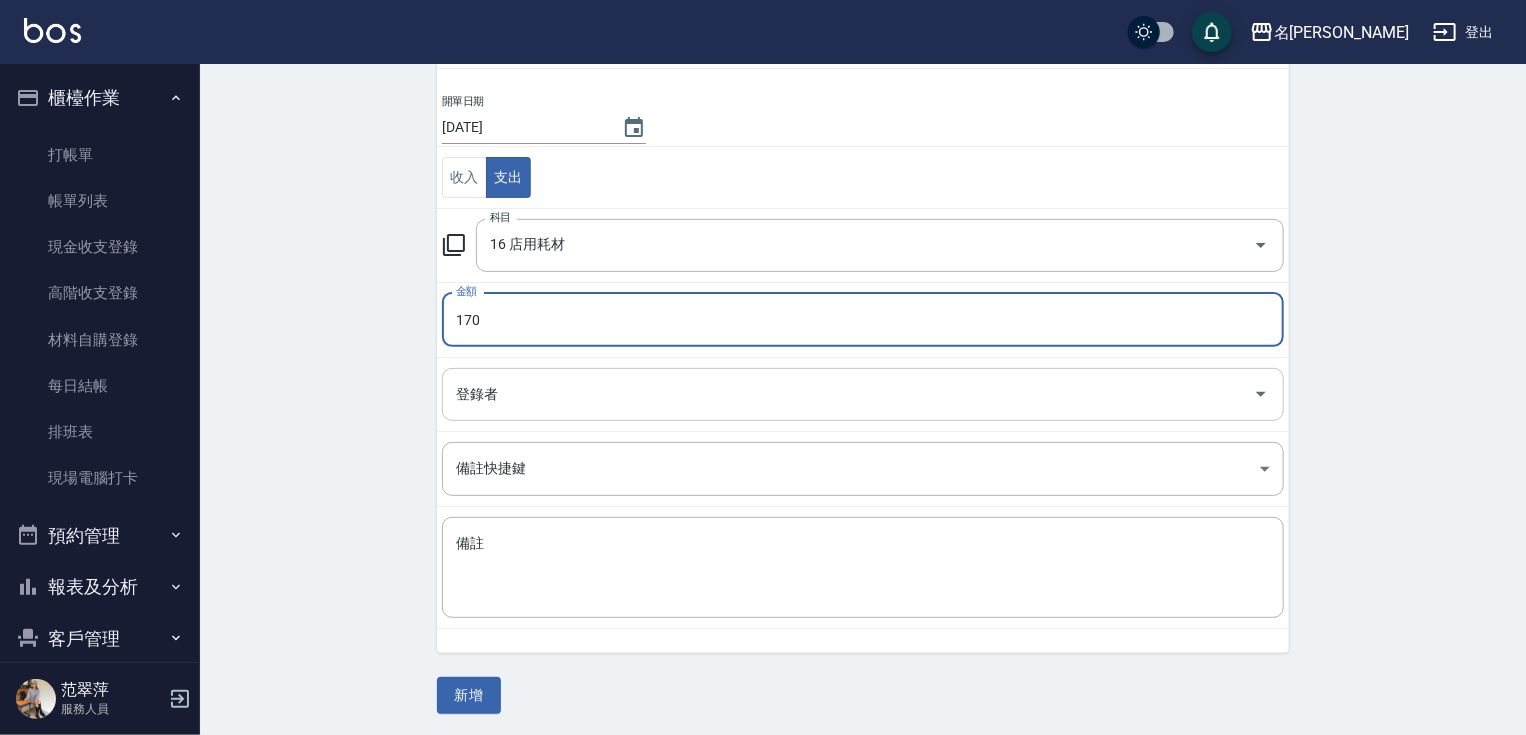 type on "170" 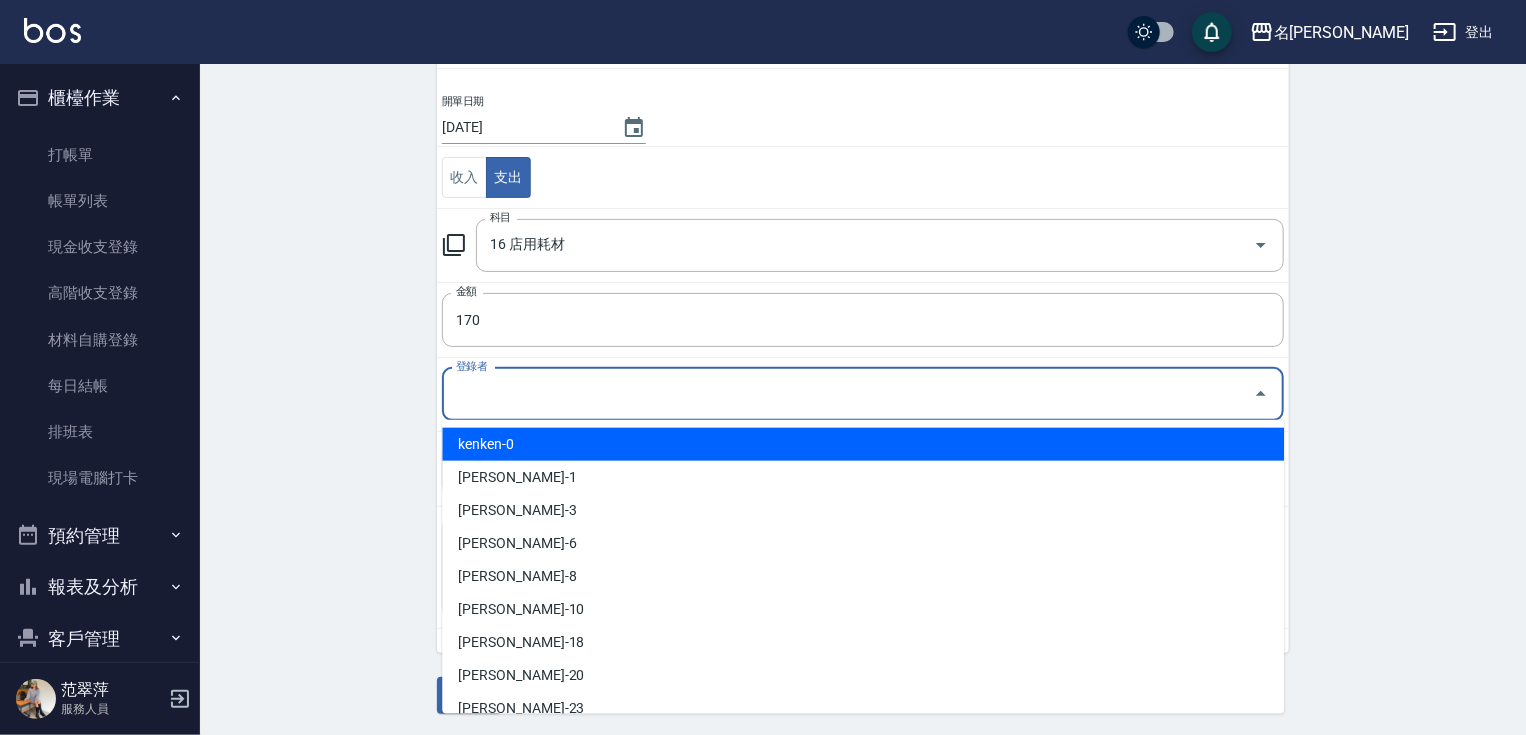 click on "登錄者" at bounding box center [848, 394] 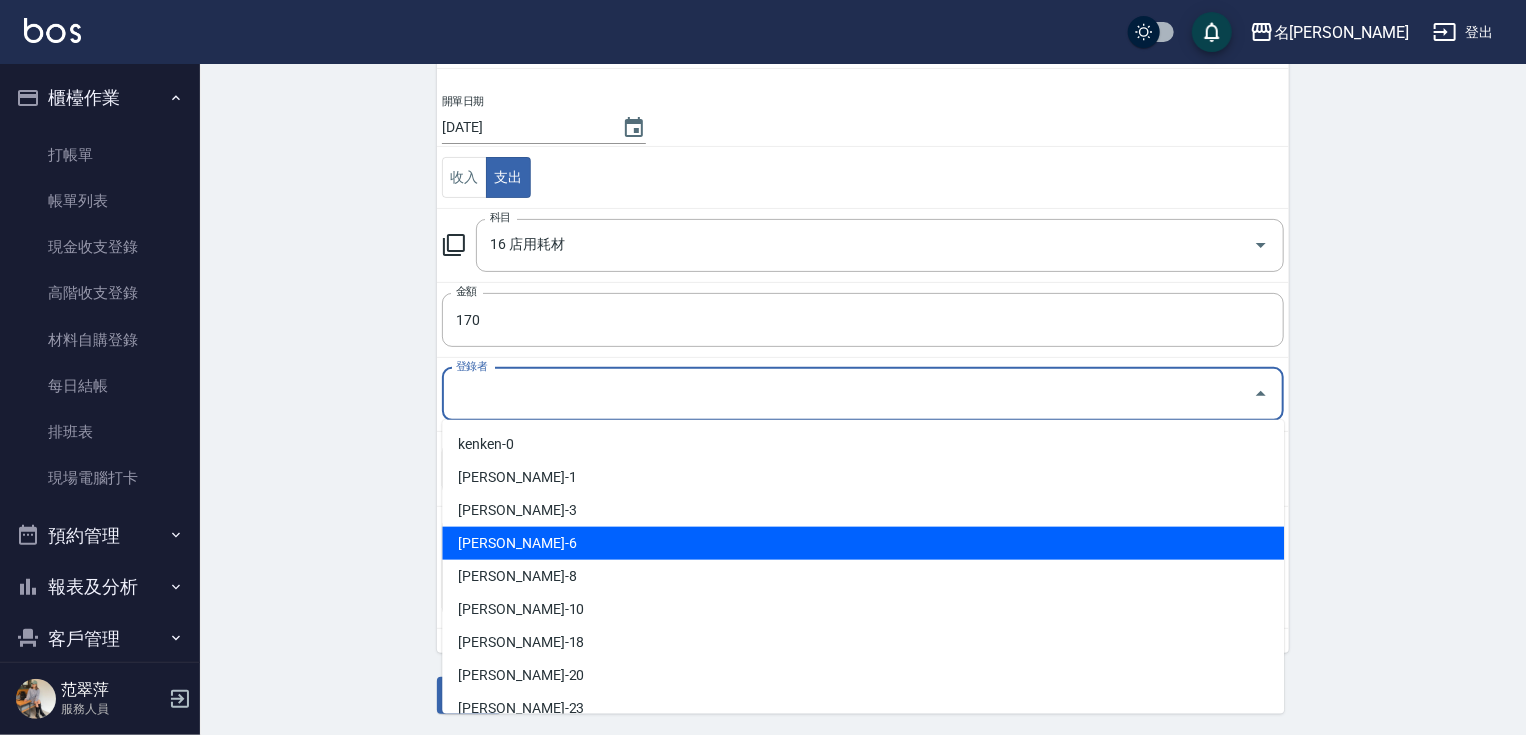 click on "[PERSON_NAME]-6" at bounding box center [863, 543] 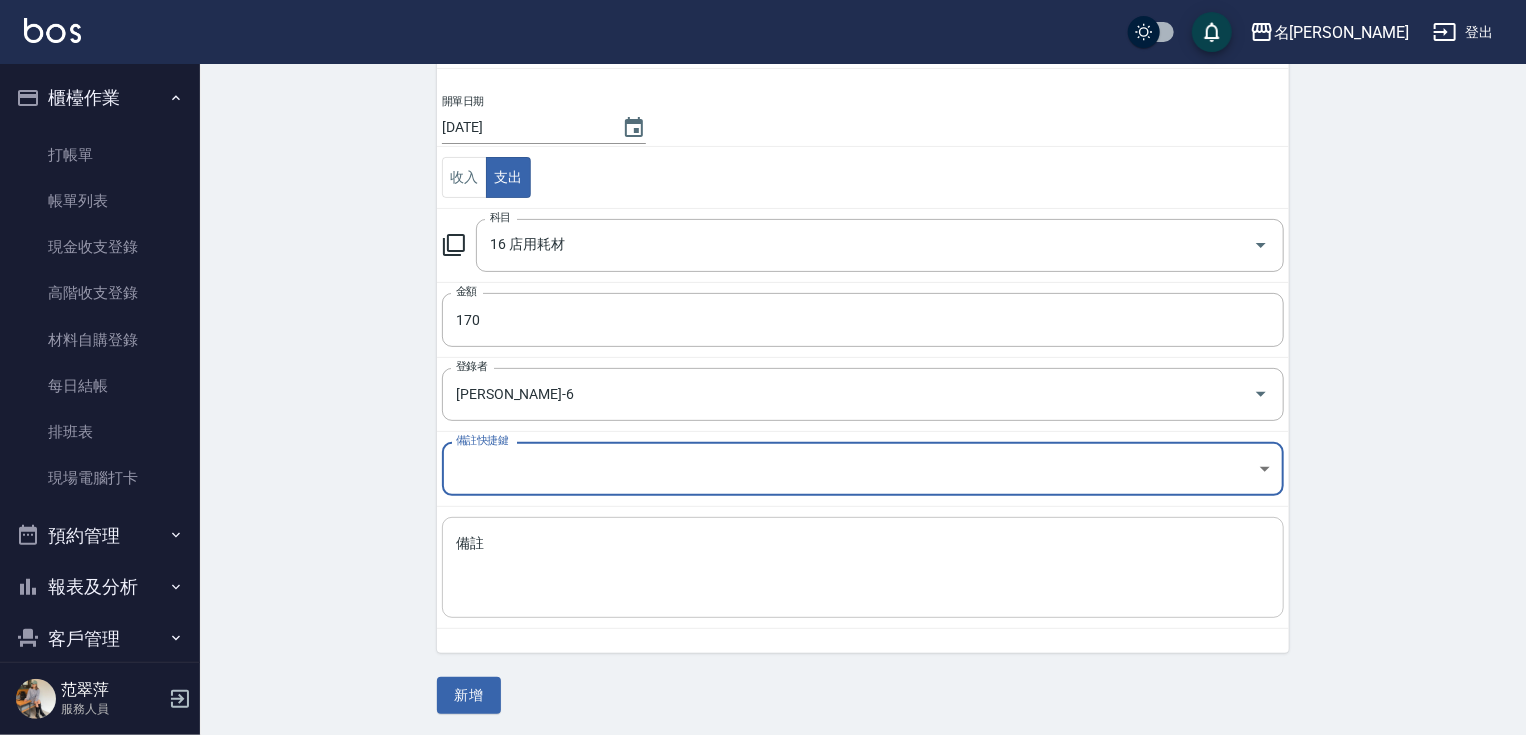 drag, startPoint x: 507, startPoint y: 556, endPoint x: 624, endPoint y: 558, distance: 117.01709 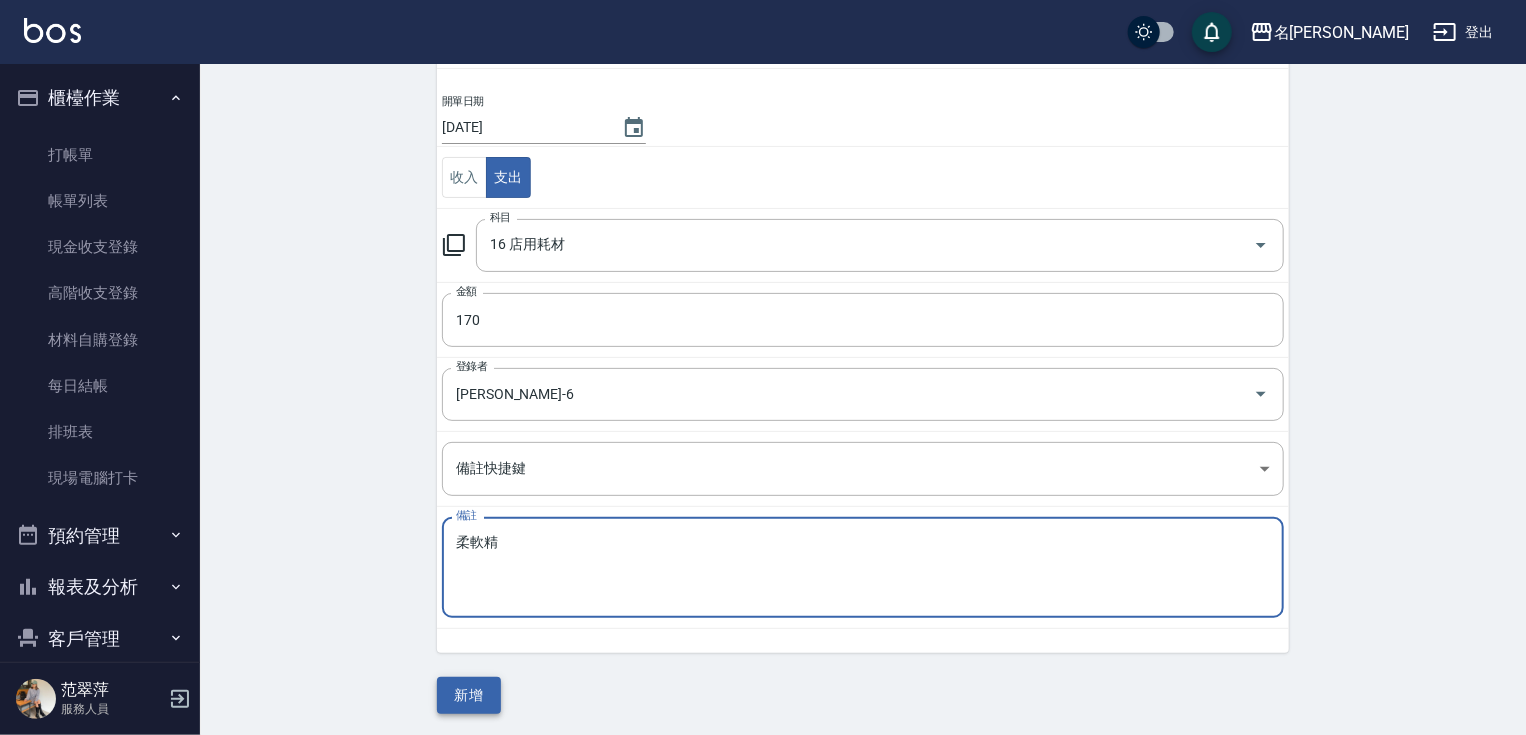 type on "柔軟精" 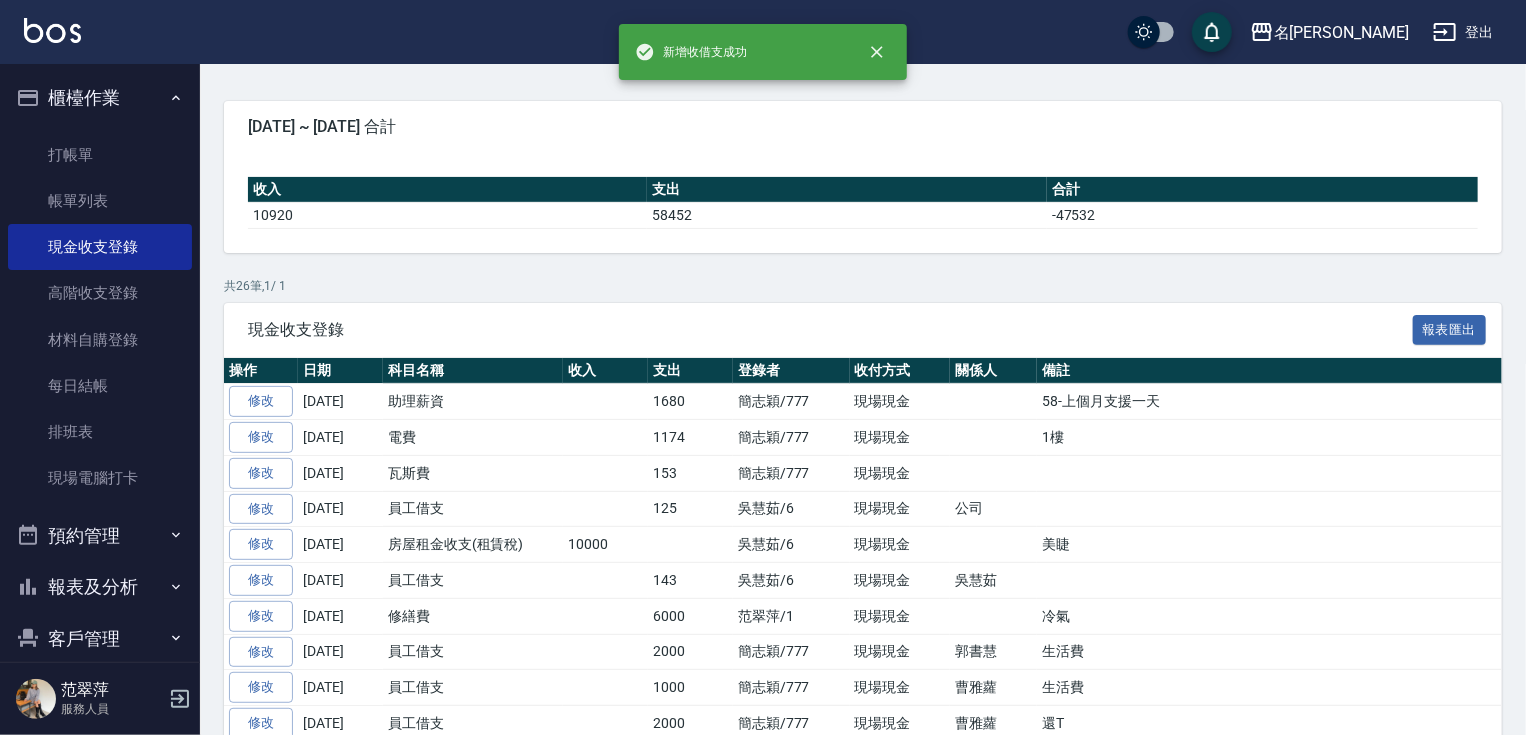 scroll, scrollTop: 0, scrollLeft: 0, axis: both 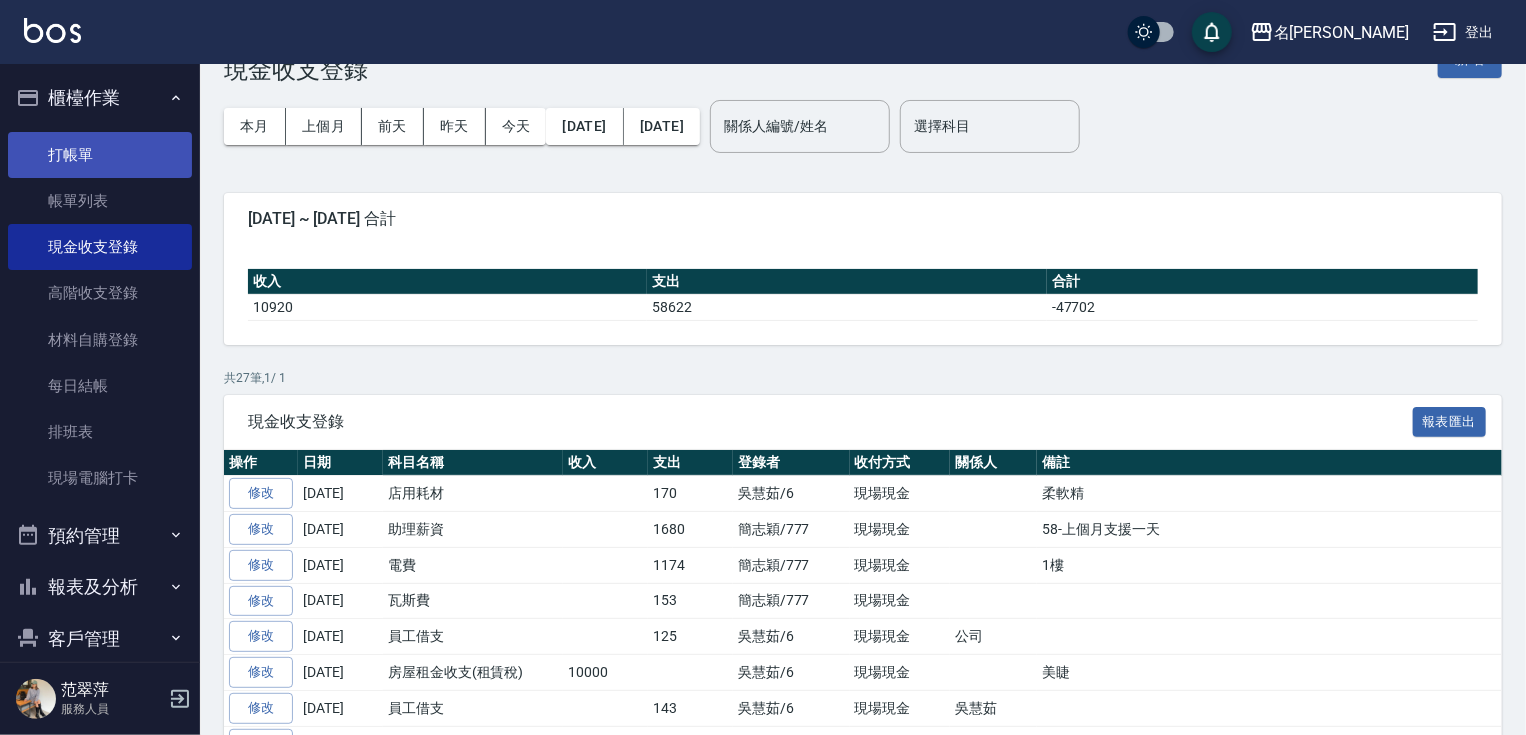 click on "打帳單" at bounding box center [100, 155] 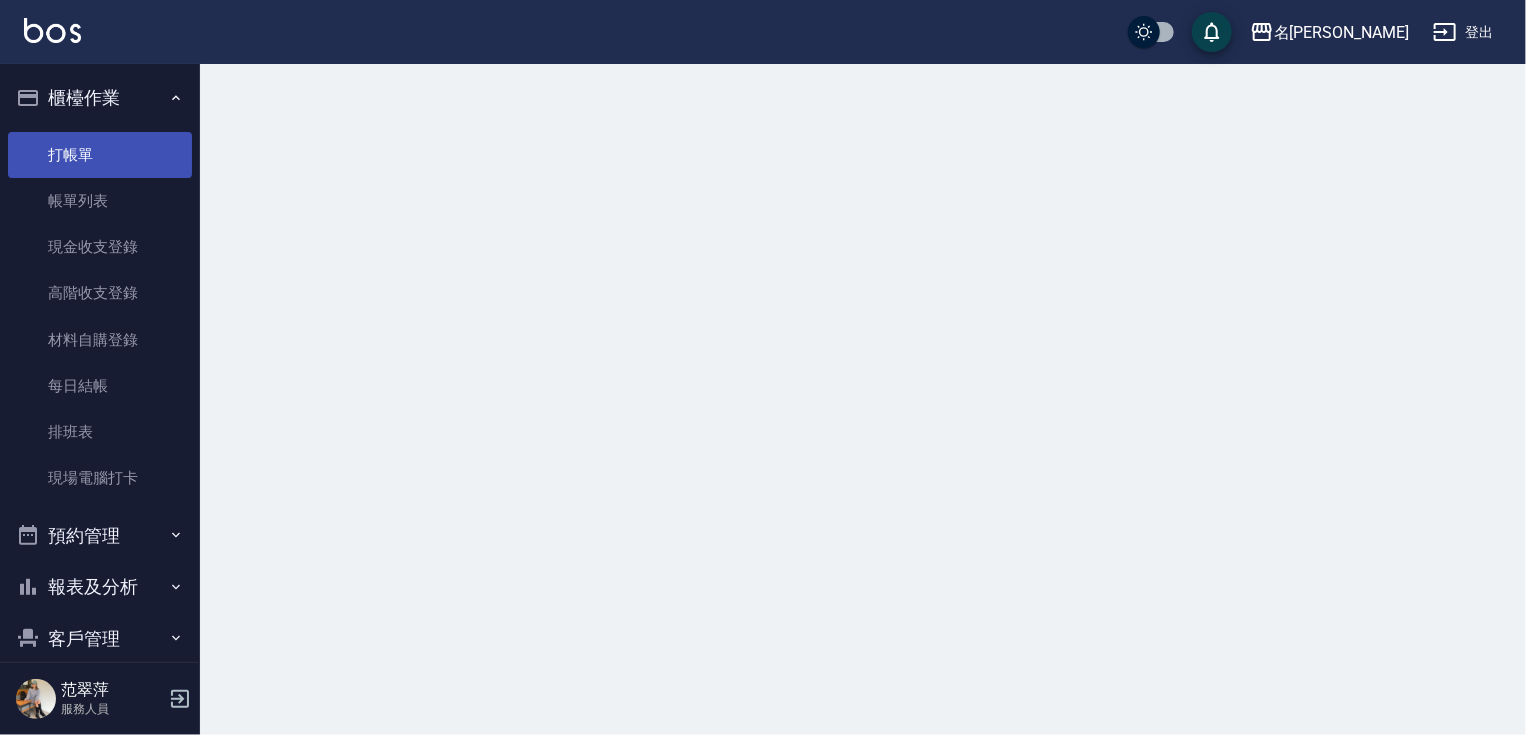 scroll, scrollTop: 0, scrollLeft: 0, axis: both 